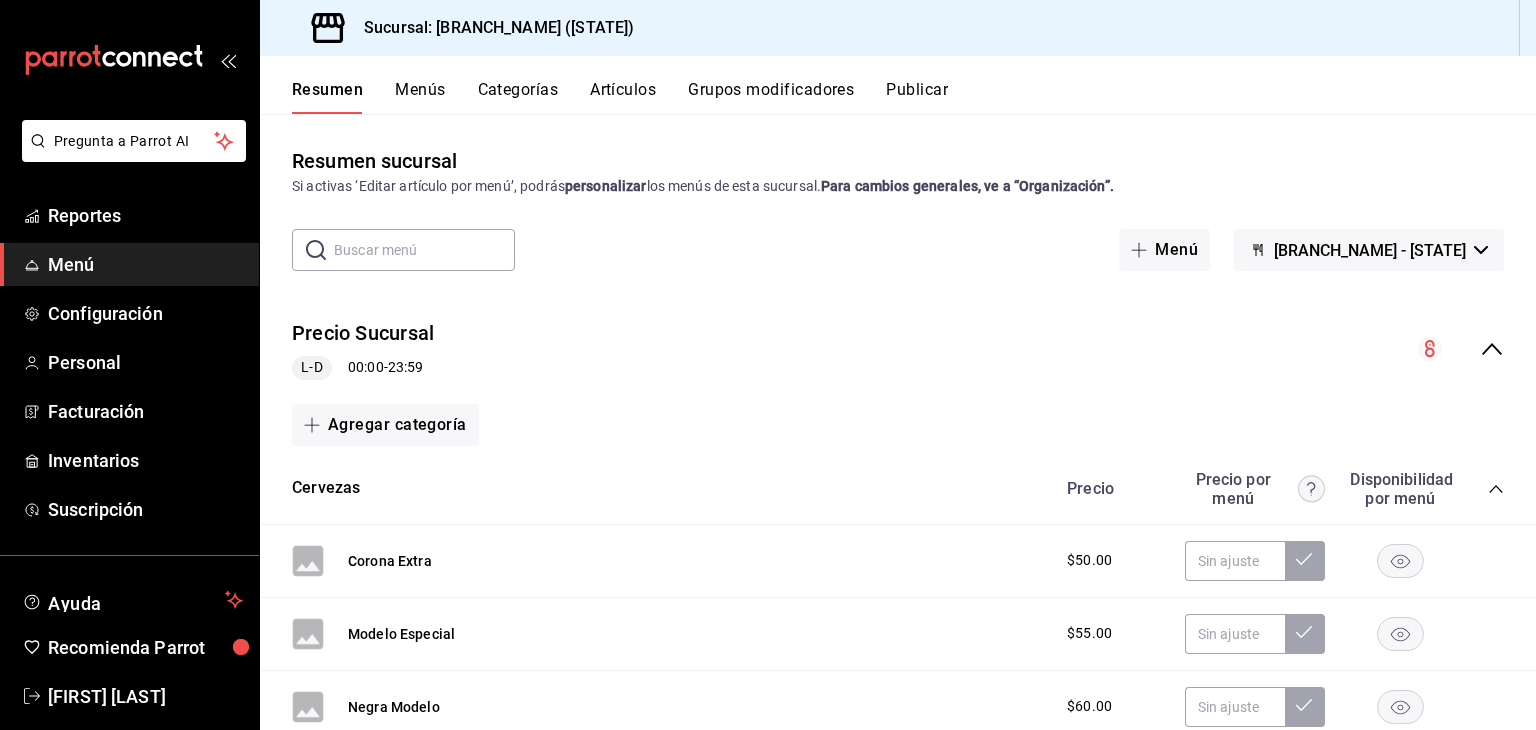 scroll, scrollTop: 0, scrollLeft: 0, axis: both 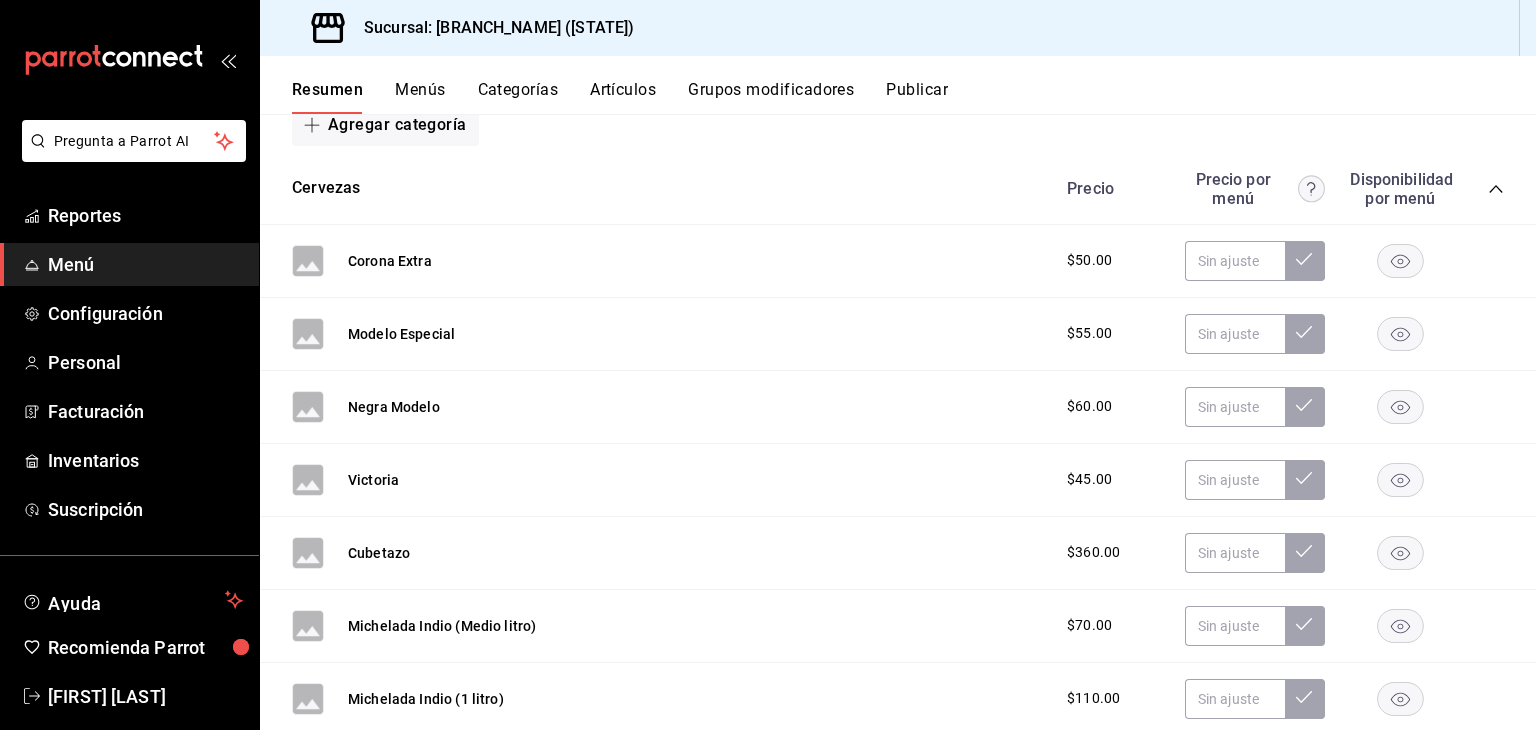 click on "Artículos" at bounding box center [623, 97] 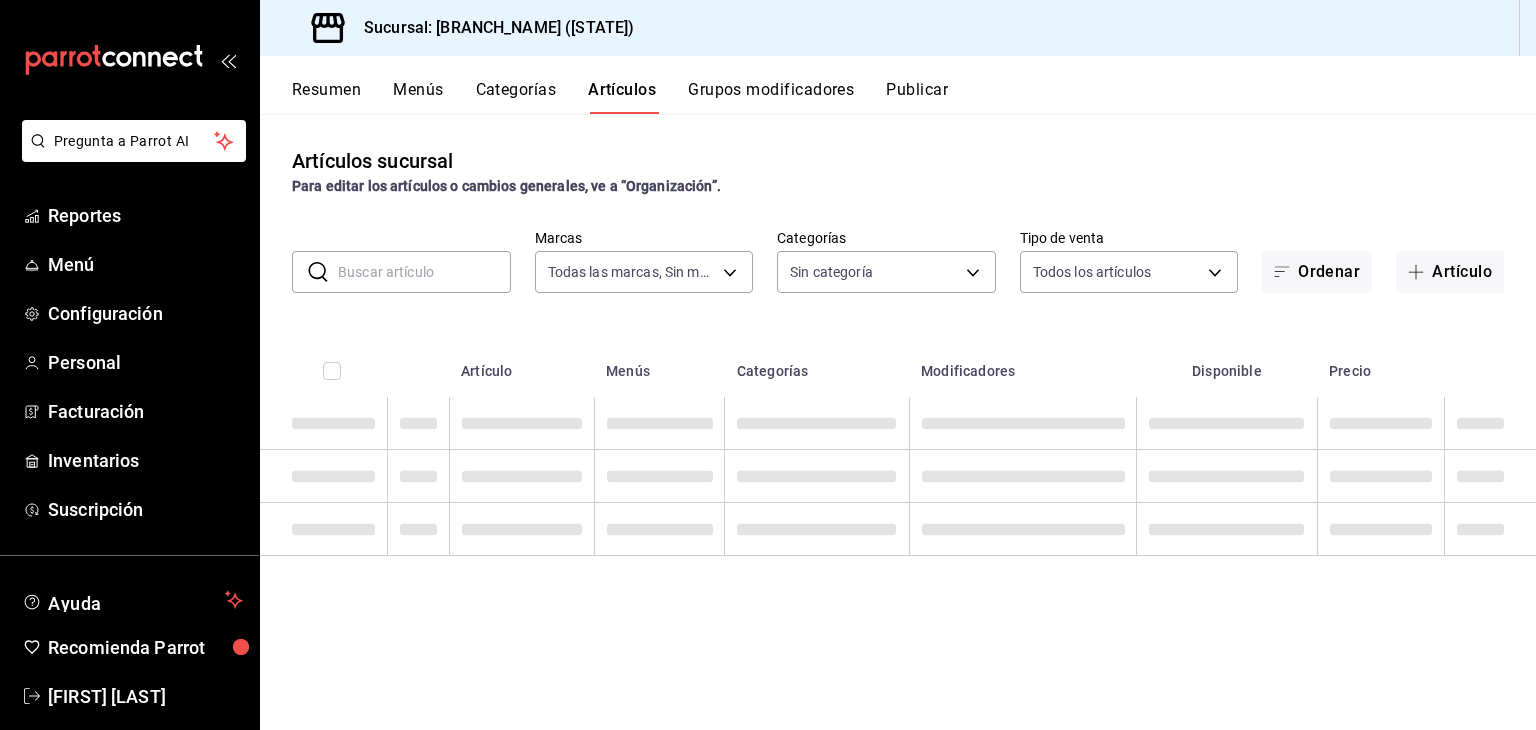 type on "7c749ec0-a870-4e3d-81e1-acde17211e35" 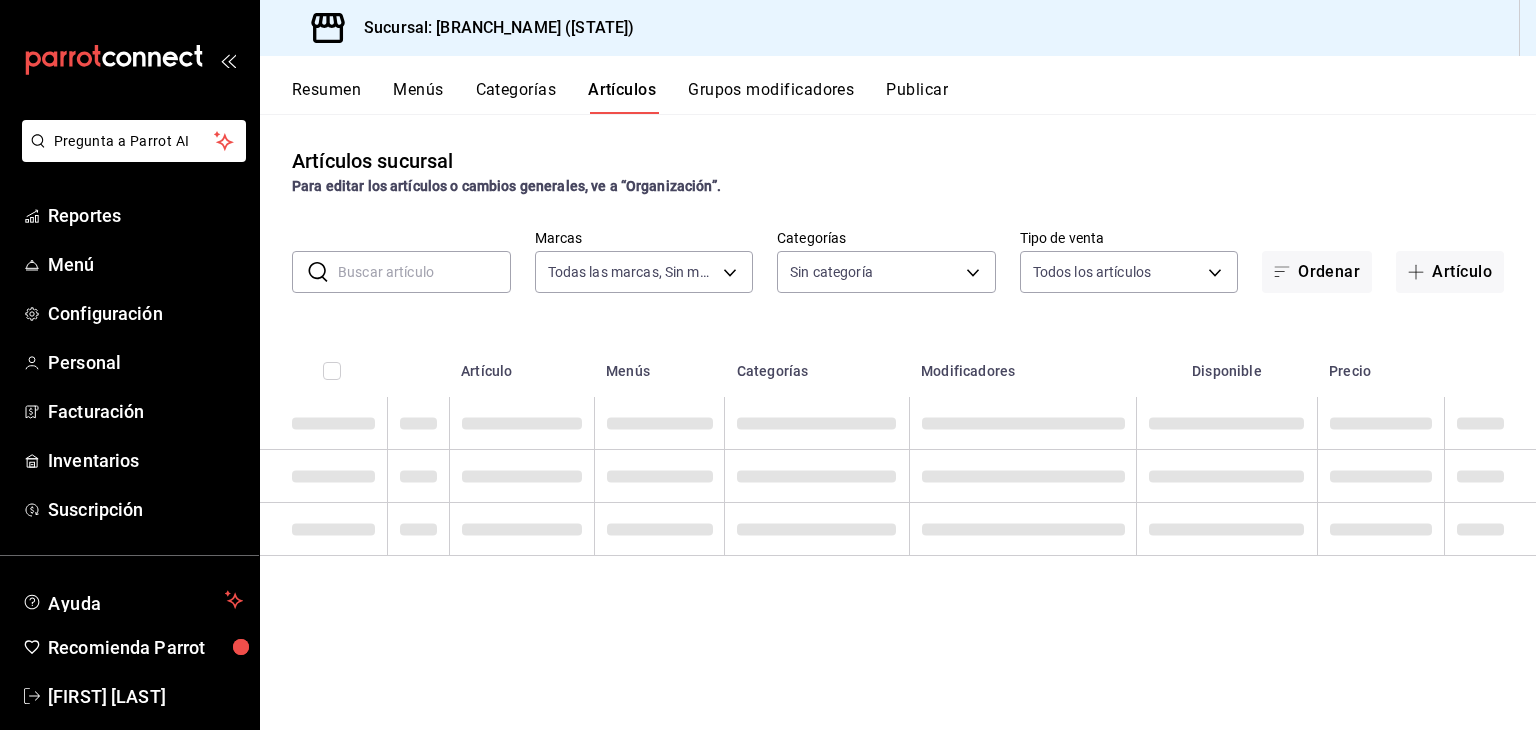 click at bounding box center [424, 272] 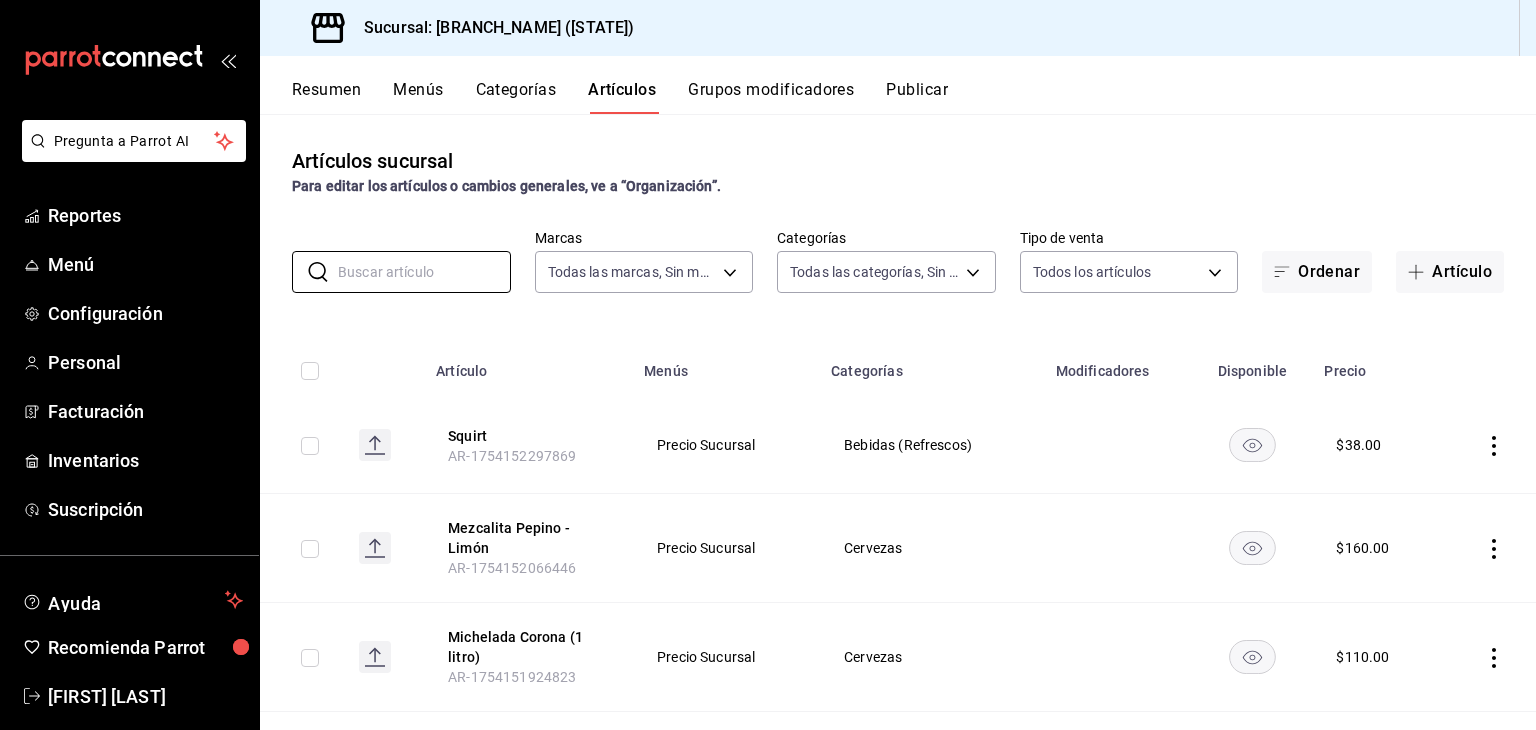 type on "edc6107f-2152-455a-a074-3301ce1945c0,5e38650b-1e6a-4397-8905-7dbd945ff1ff,d6be5238-c06b-48a0-a4a3-6e86547f25b3,dfaf750f-6111-4ef9-ada3-2b96a16cfb4c,20e1731f-0511-4676-a1a1-415e88f11c83,7a71bbca-e9ba-4a38-9191-9271796c83fa,7a8185f7-70df-4f4d-b102-c5d27ed5989c,ebfec1b6-b89d-4afc-82b5-6ab0eb71fa4e,110f46db-fcdd-491e-8a44-032418a3c4f1,11498f1f-8c2e-4fe1-817f-77f28ac16638,e871adfd-c7ec-4128-9ccb-a634e50dd84d,b043866e-0539-4408-acb0-4155bcadba23,b1d8b97f-e4a8-4527-8e06-626ba09eac35,5d13dfb4-c469-4286-a3b9-a674506255ff,e5757026-d557-4a05-bdb6-56891a8c39f8,a76b8205-e2b5-414e-b375-c55e55c88b4d,a6e73c9f-93c0-4103-97b5-96e0d298c67e,a35c5aa2-9e0a-4786-bd99-10e6153d6c13,426c1481-424b-4444-8df6-493494e90c82" 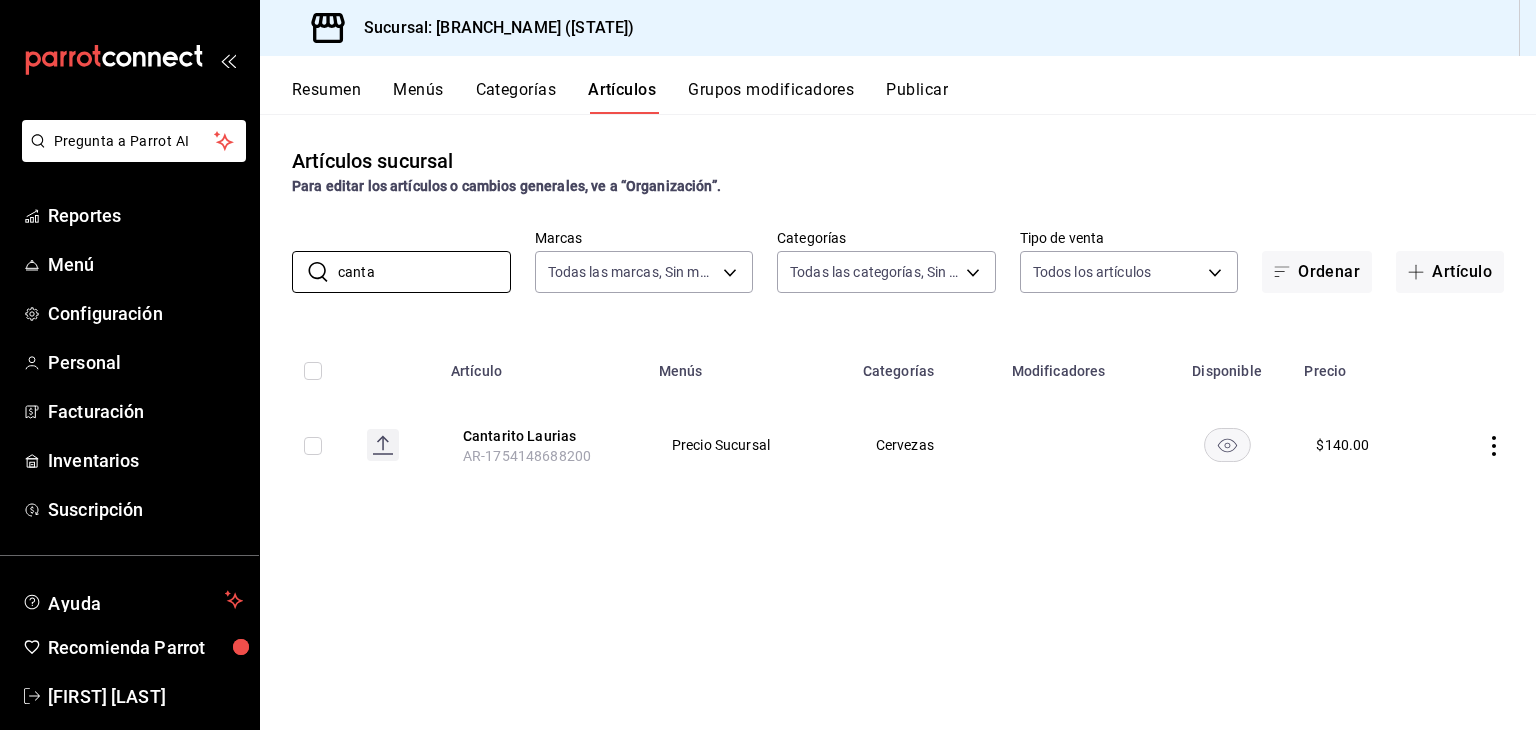 type on "canta" 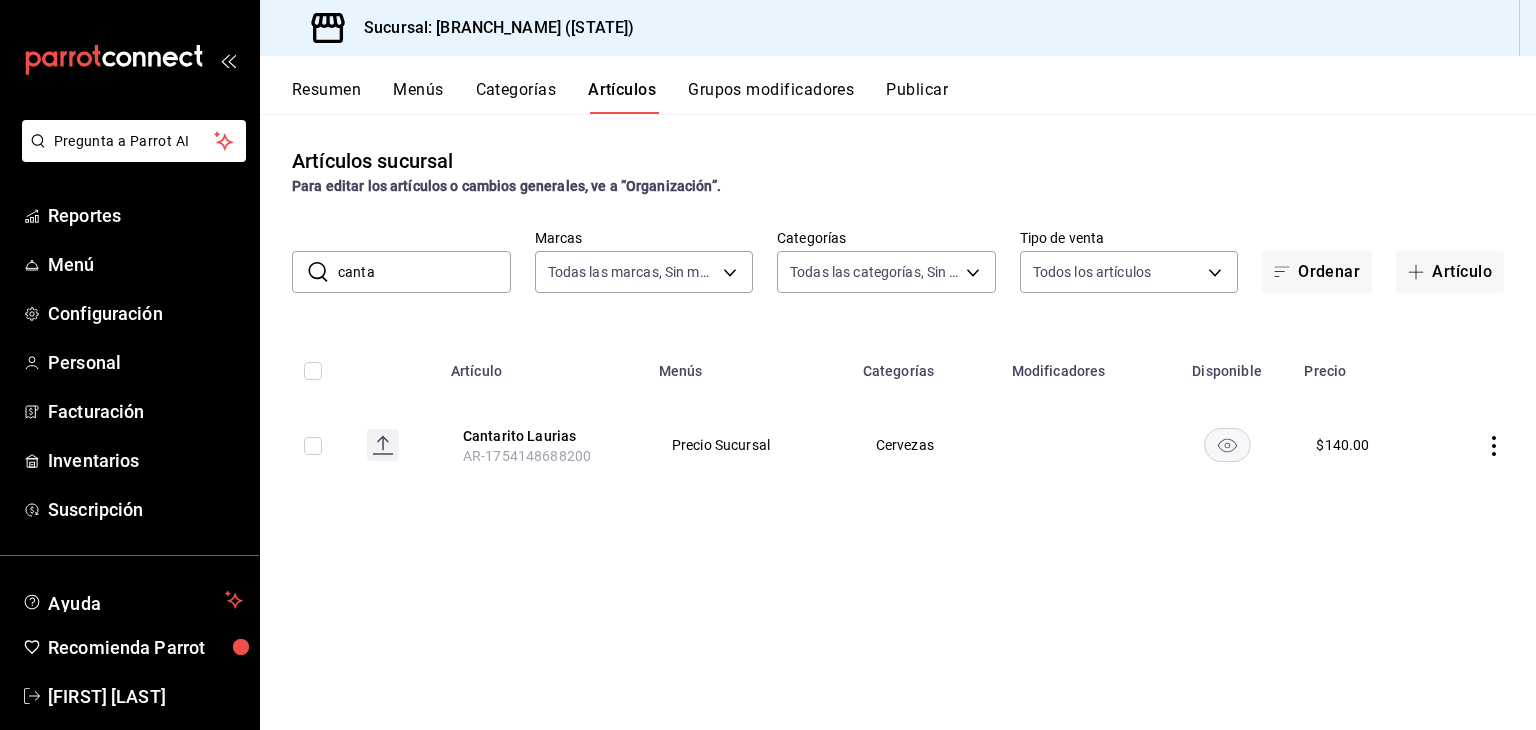 click at bounding box center (1483, 445) 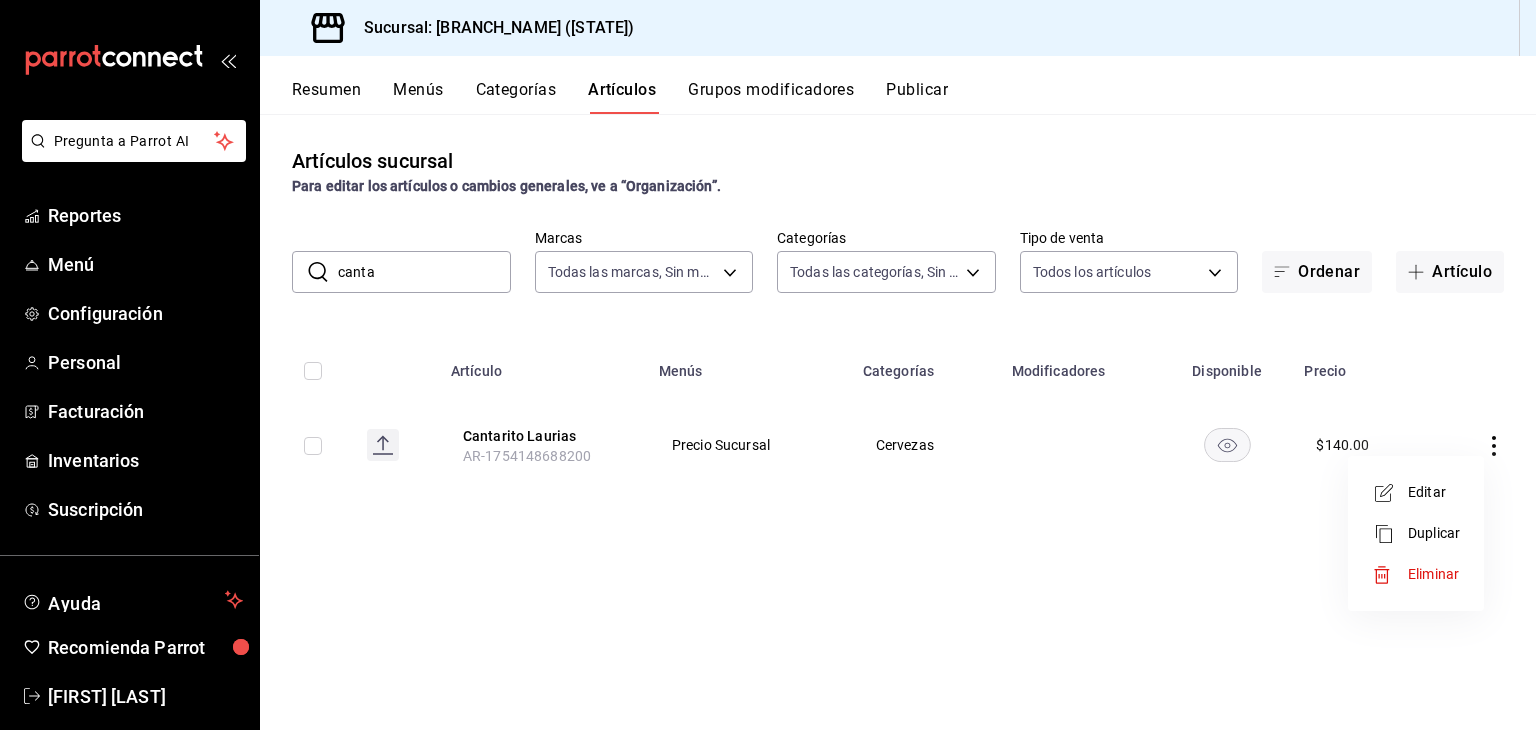 click on "Editar" at bounding box center (1434, 492) 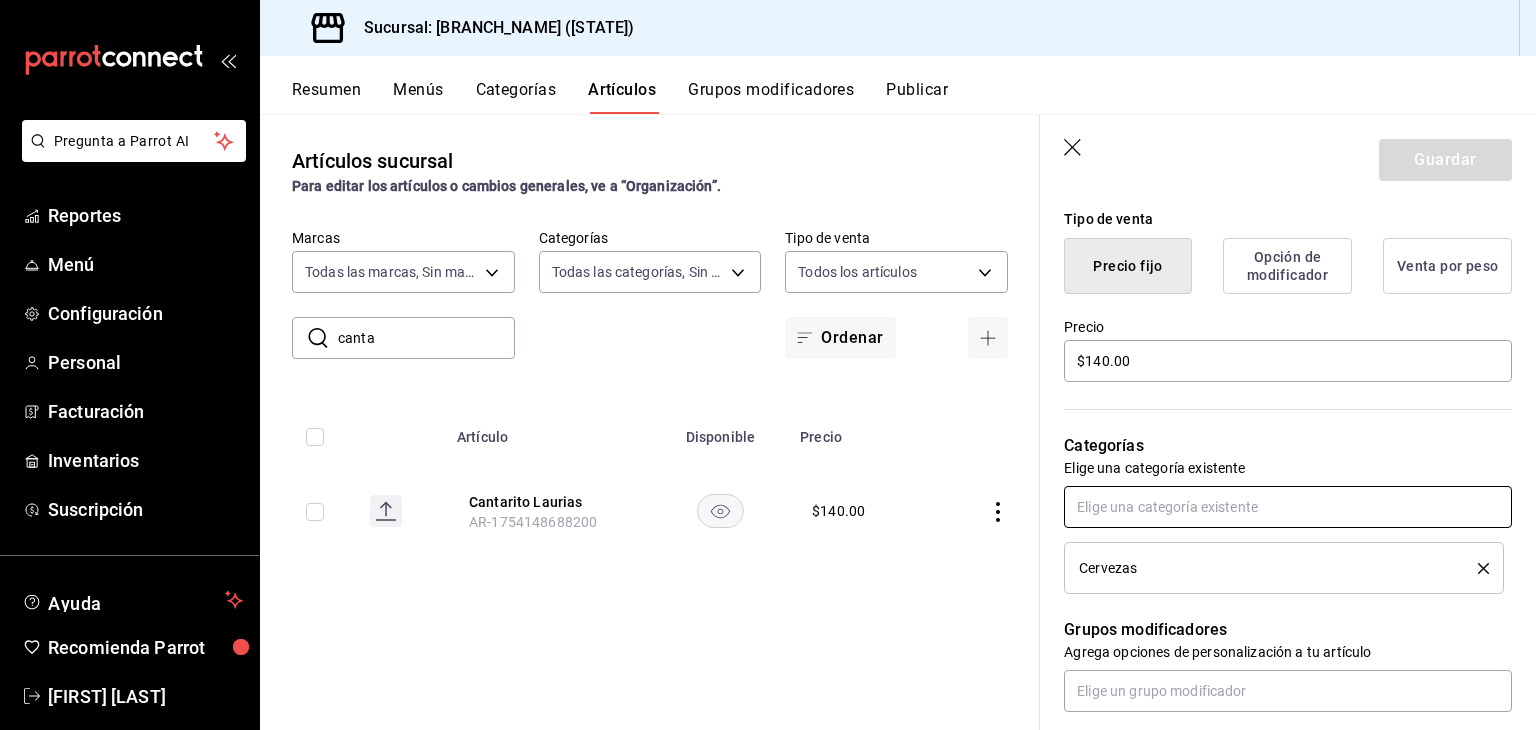 scroll, scrollTop: 500, scrollLeft: 0, axis: vertical 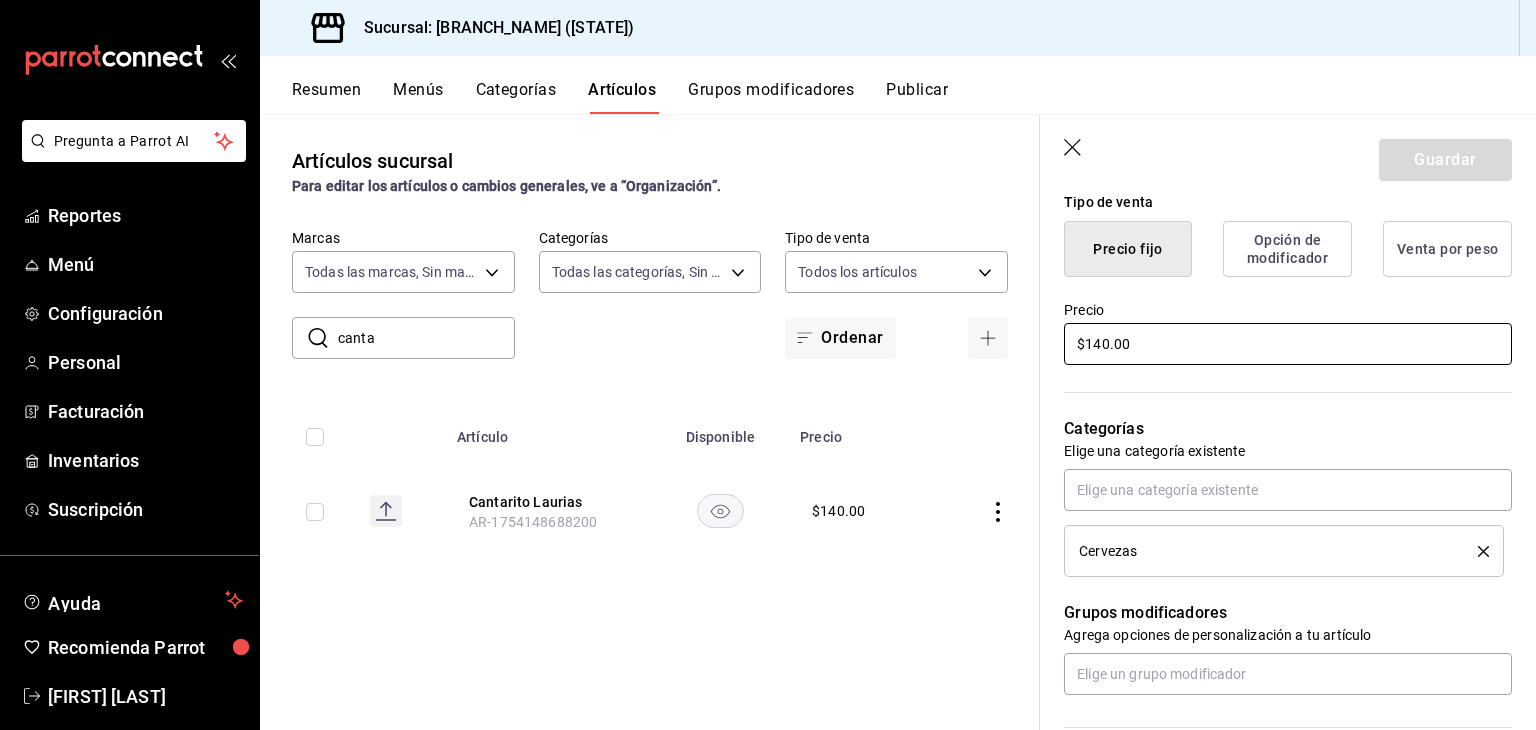 drag, startPoint x: 1140, startPoint y: 348, endPoint x: 952, endPoint y: 326, distance: 189.28285 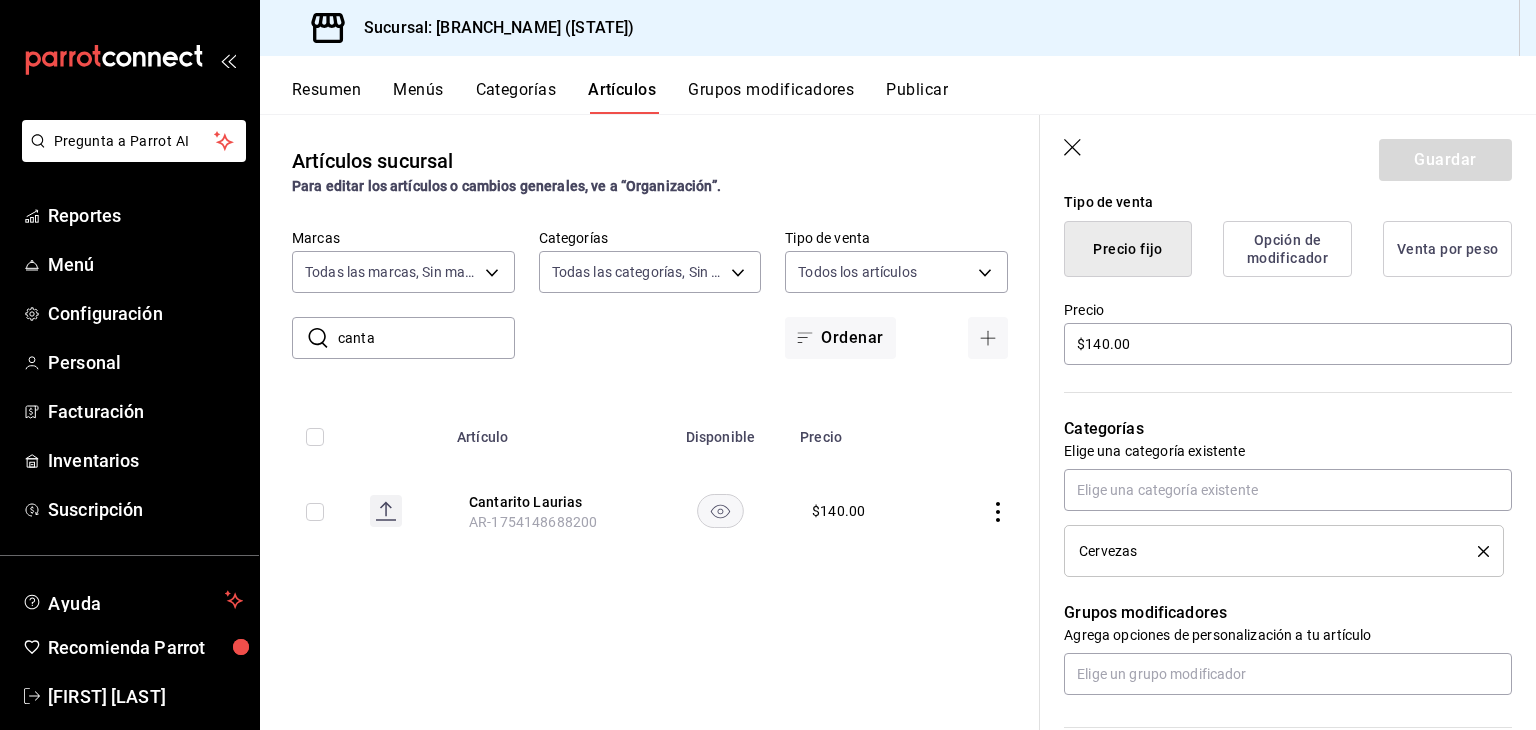 click on "Ordenar" at bounding box center [896, 338] 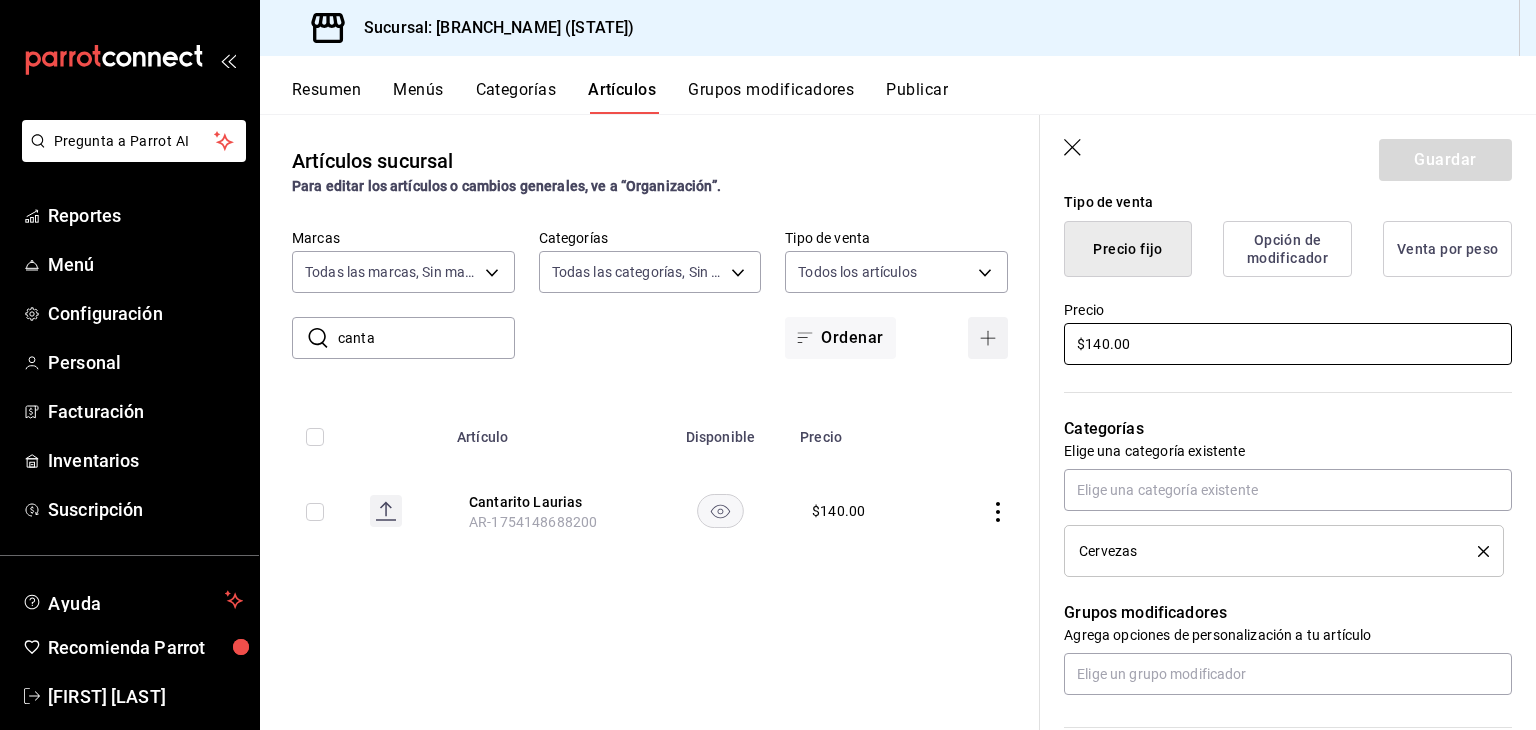 drag, startPoint x: 1193, startPoint y: 357, endPoint x: 988, endPoint y: 354, distance: 205.02196 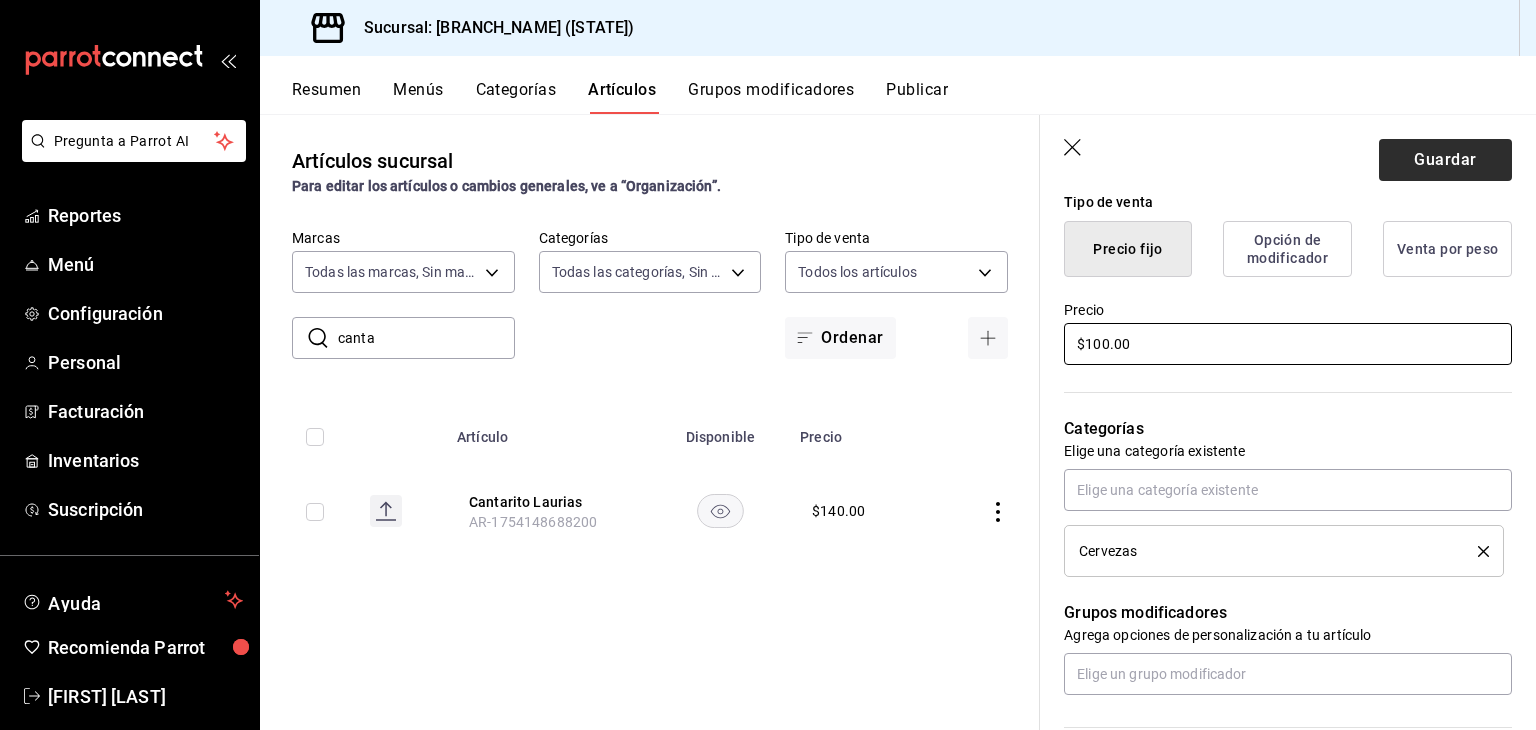 type on "$100.00" 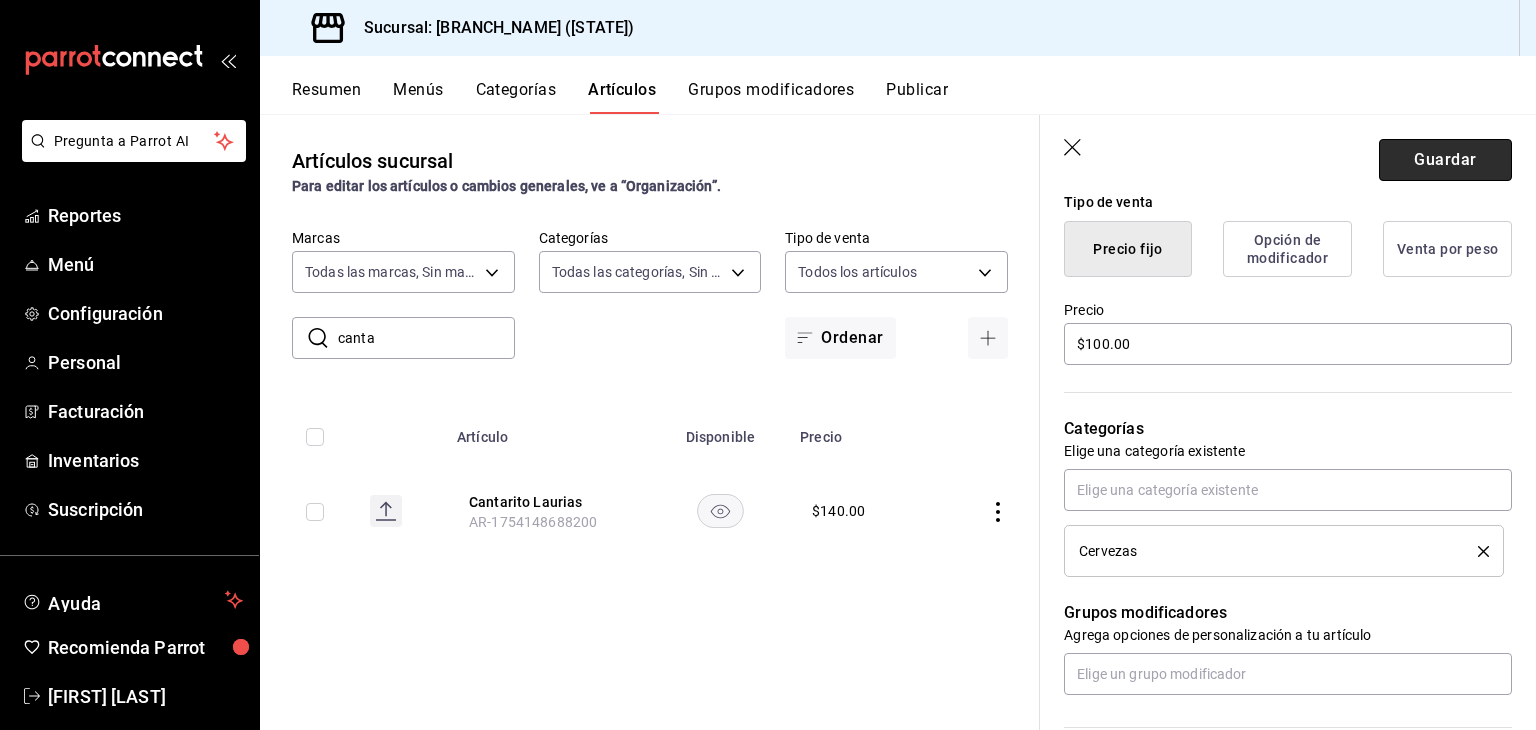 click on "Guardar" at bounding box center [1445, 160] 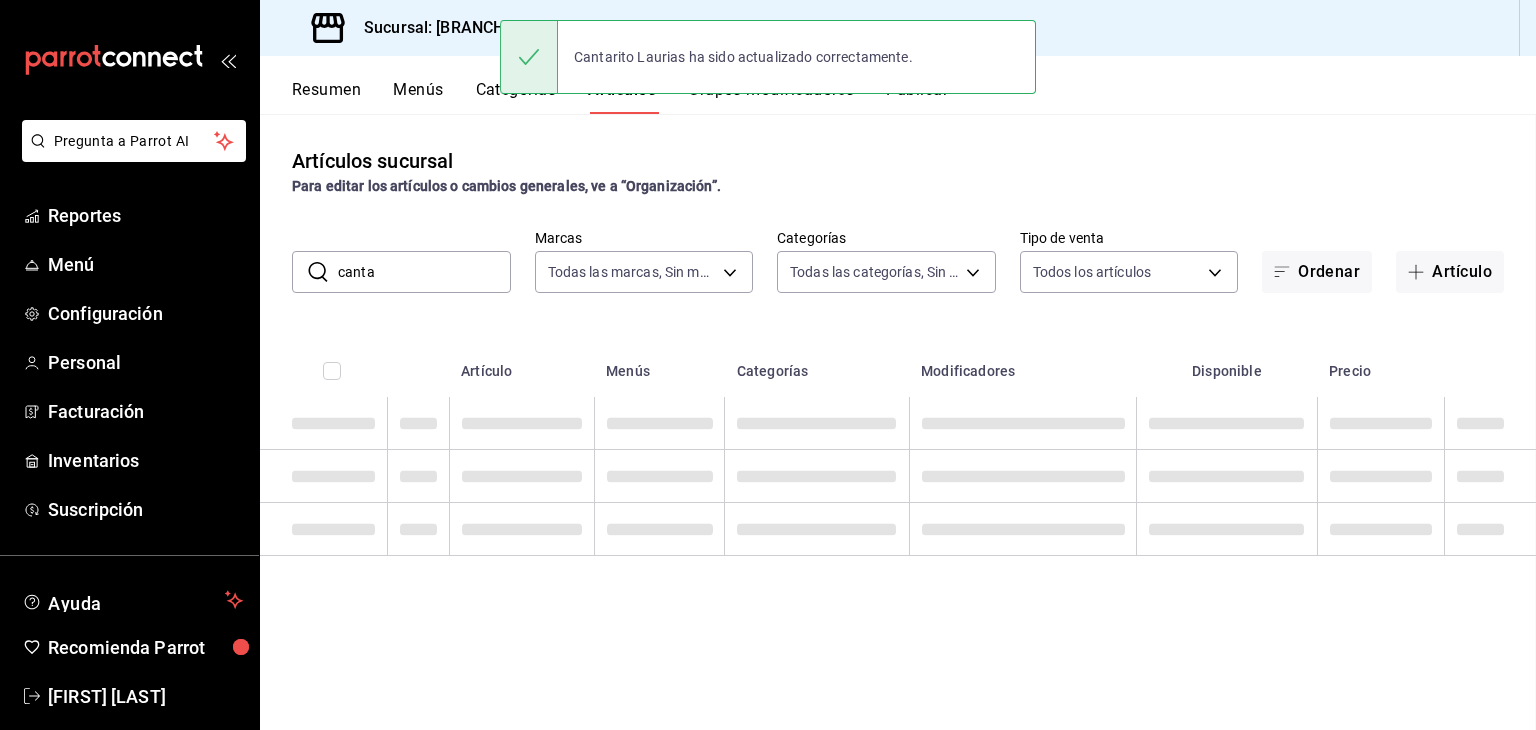 scroll, scrollTop: 0, scrollLeft: 0, axis: both 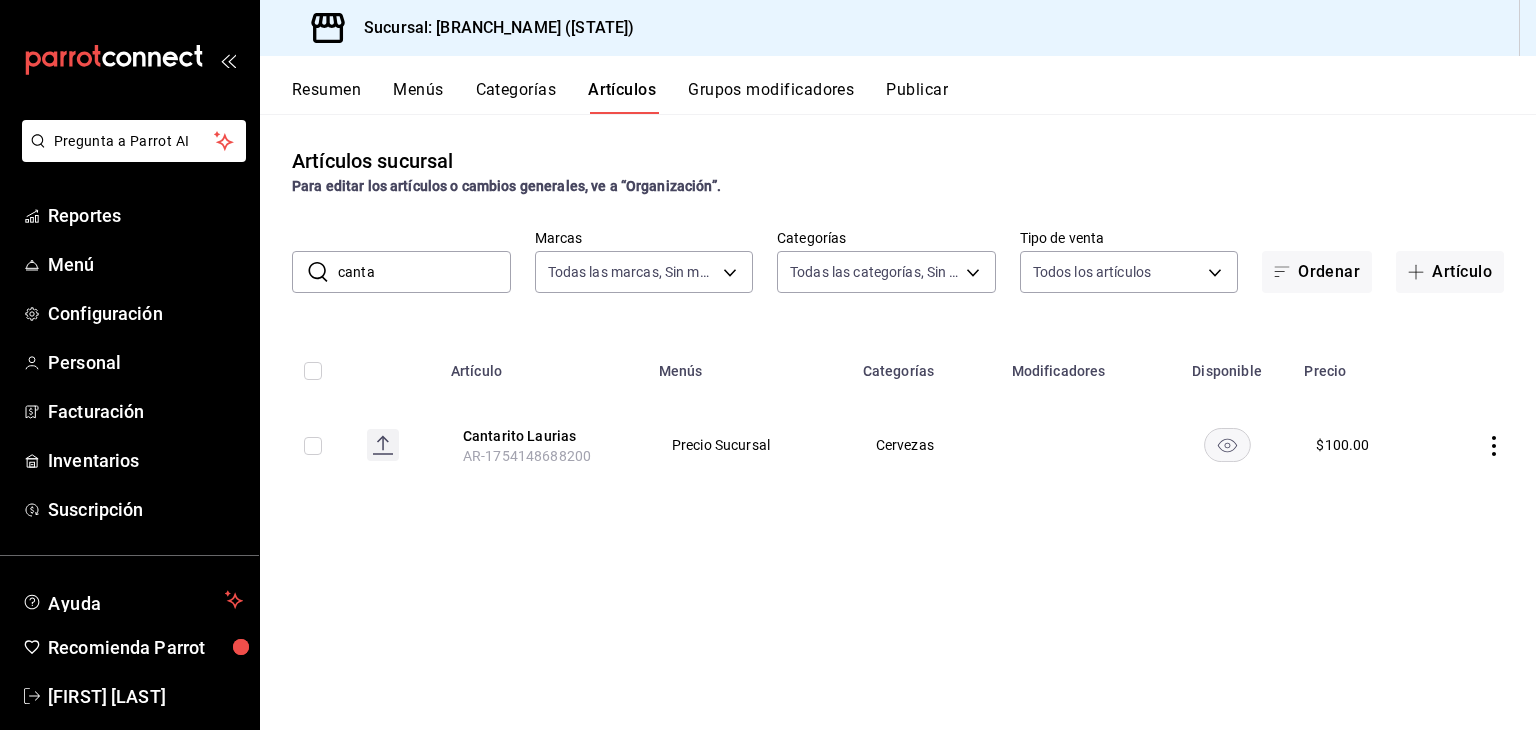 drag, startPoint x: 376, startPoint y: 282, endPoint x: 324, endPoint y: 273, distance: 52.773098 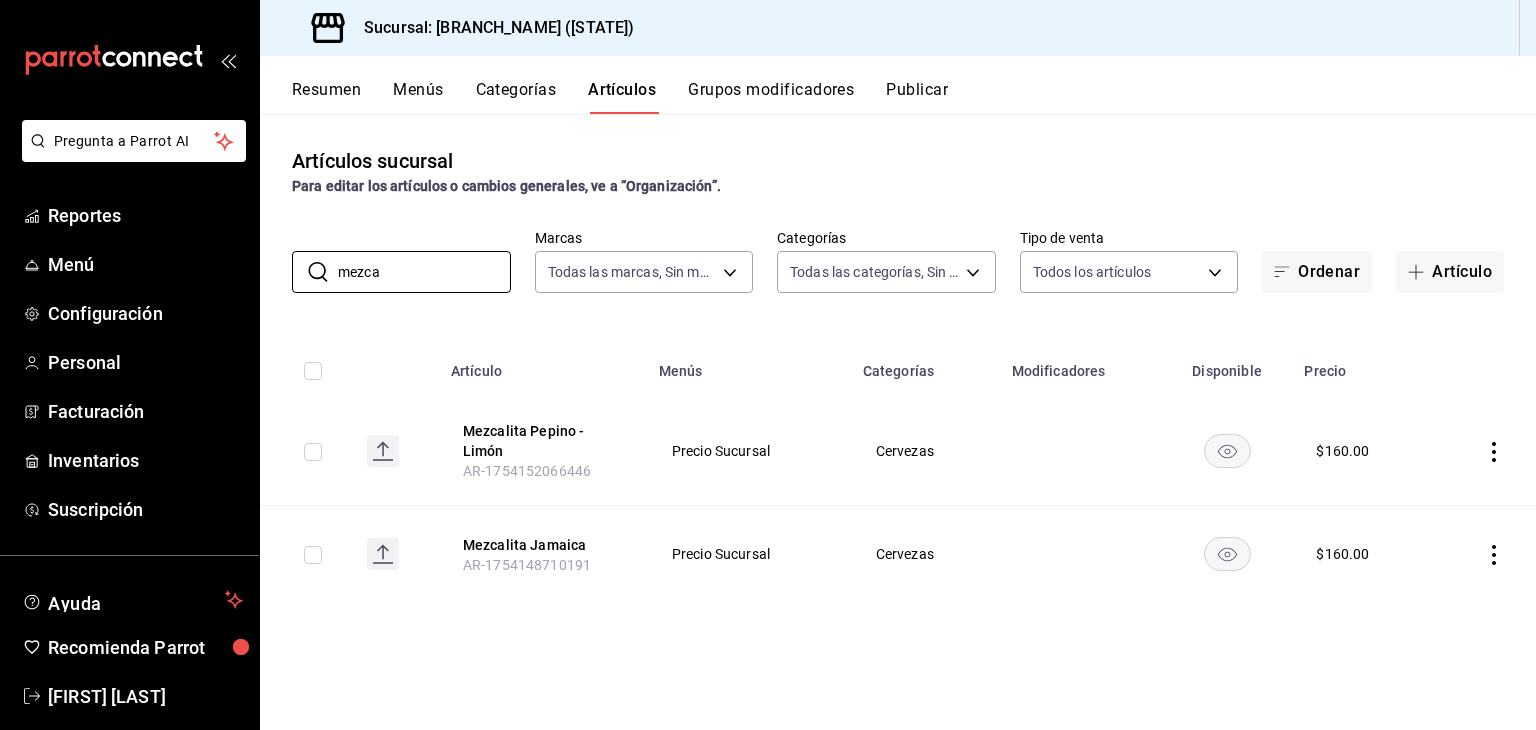 type on "mezca" 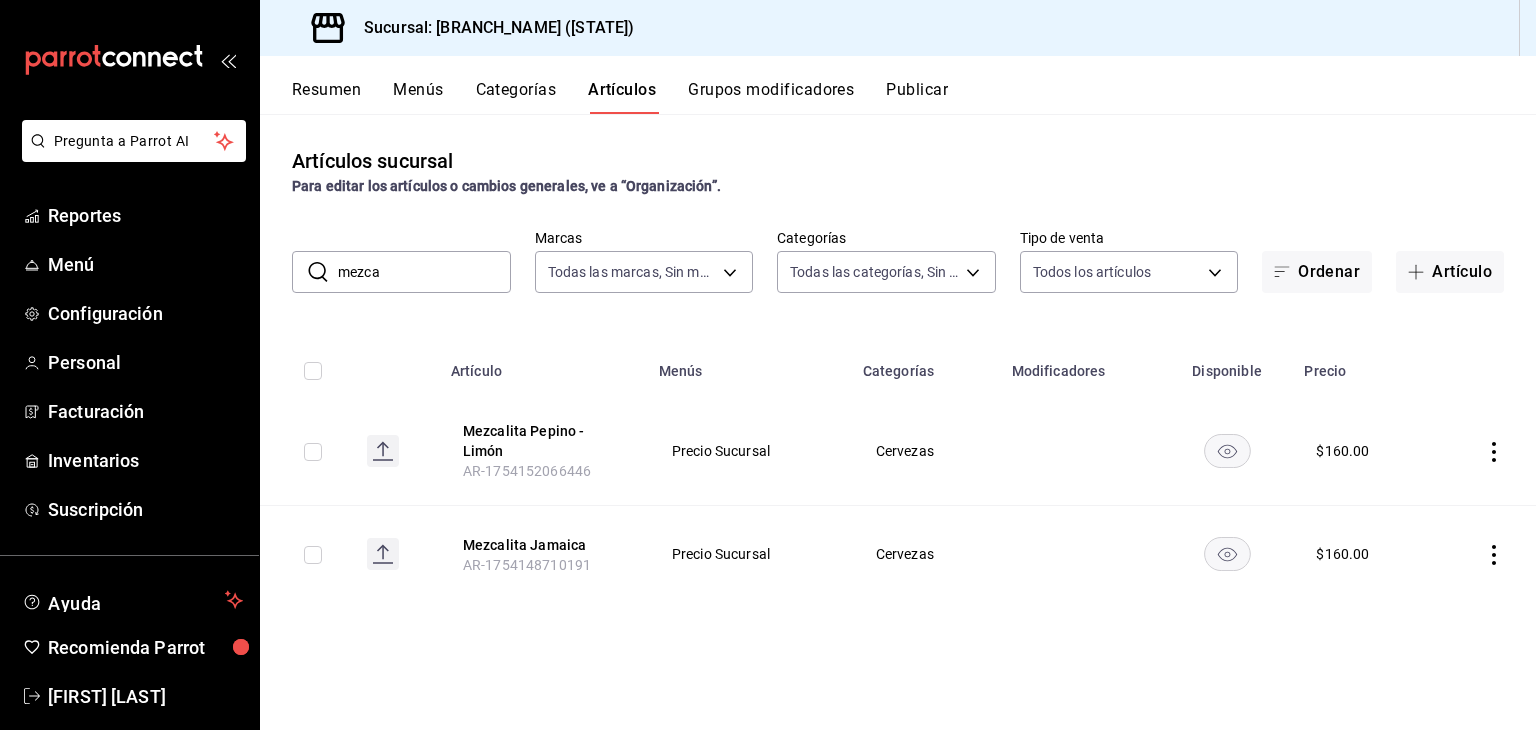 click 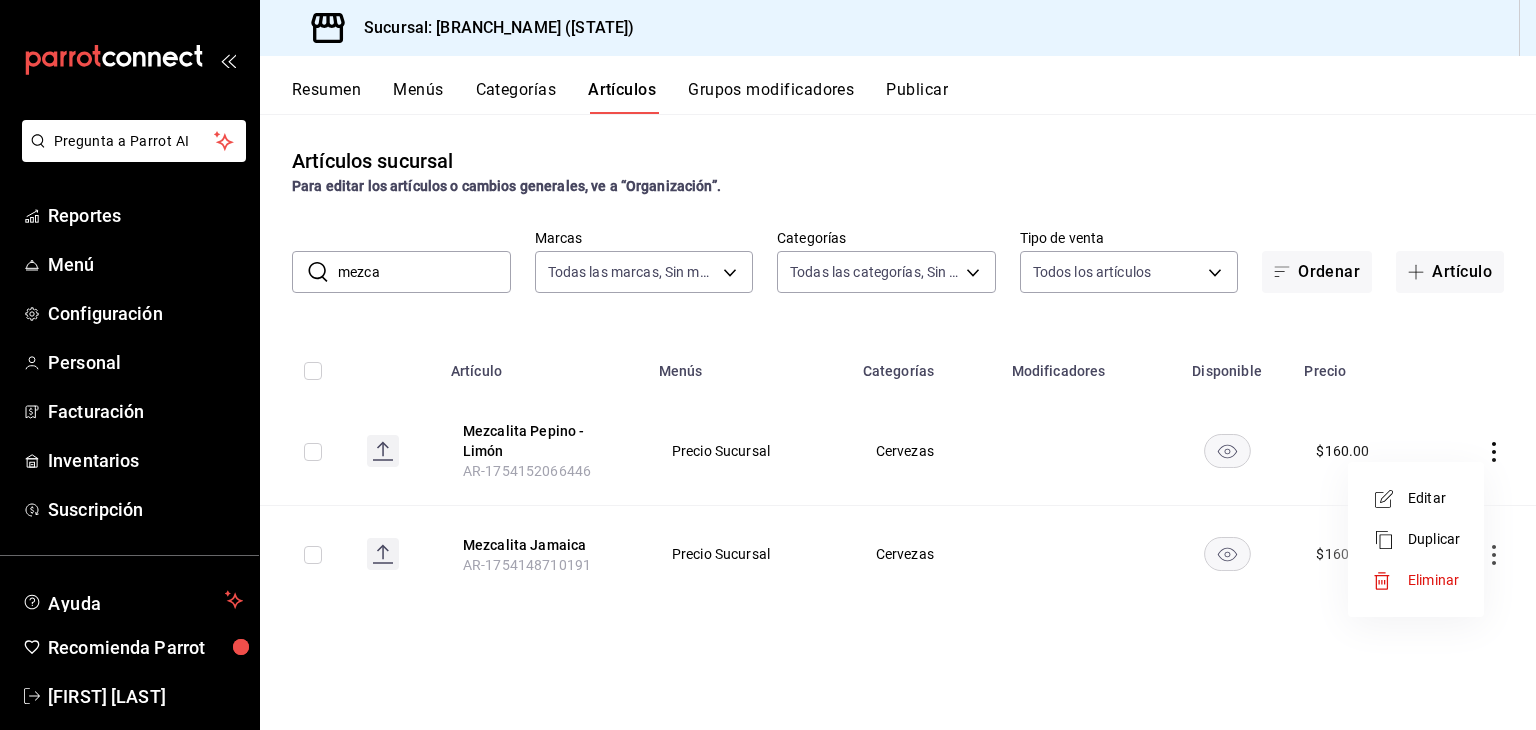 click at bounding box center (768, 365) 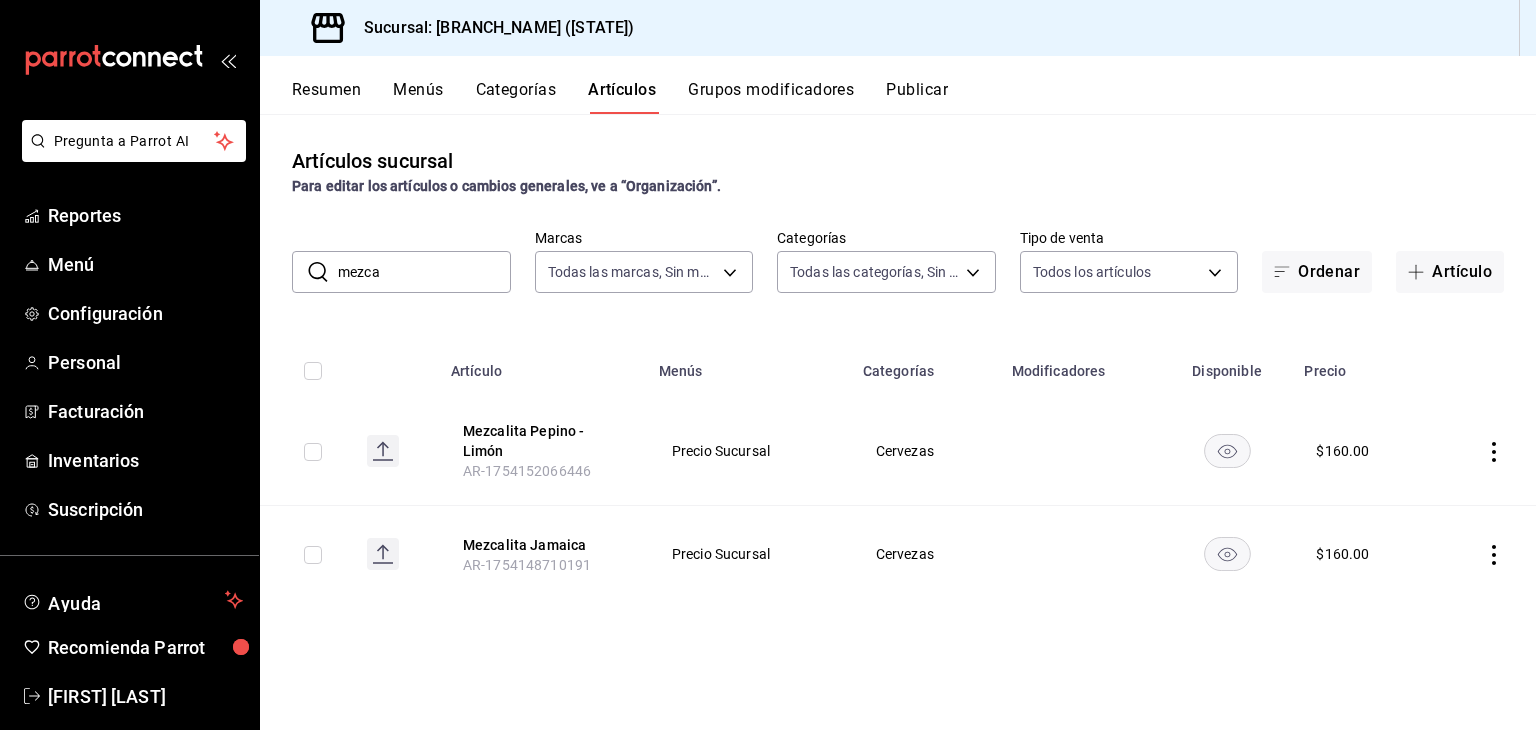 click 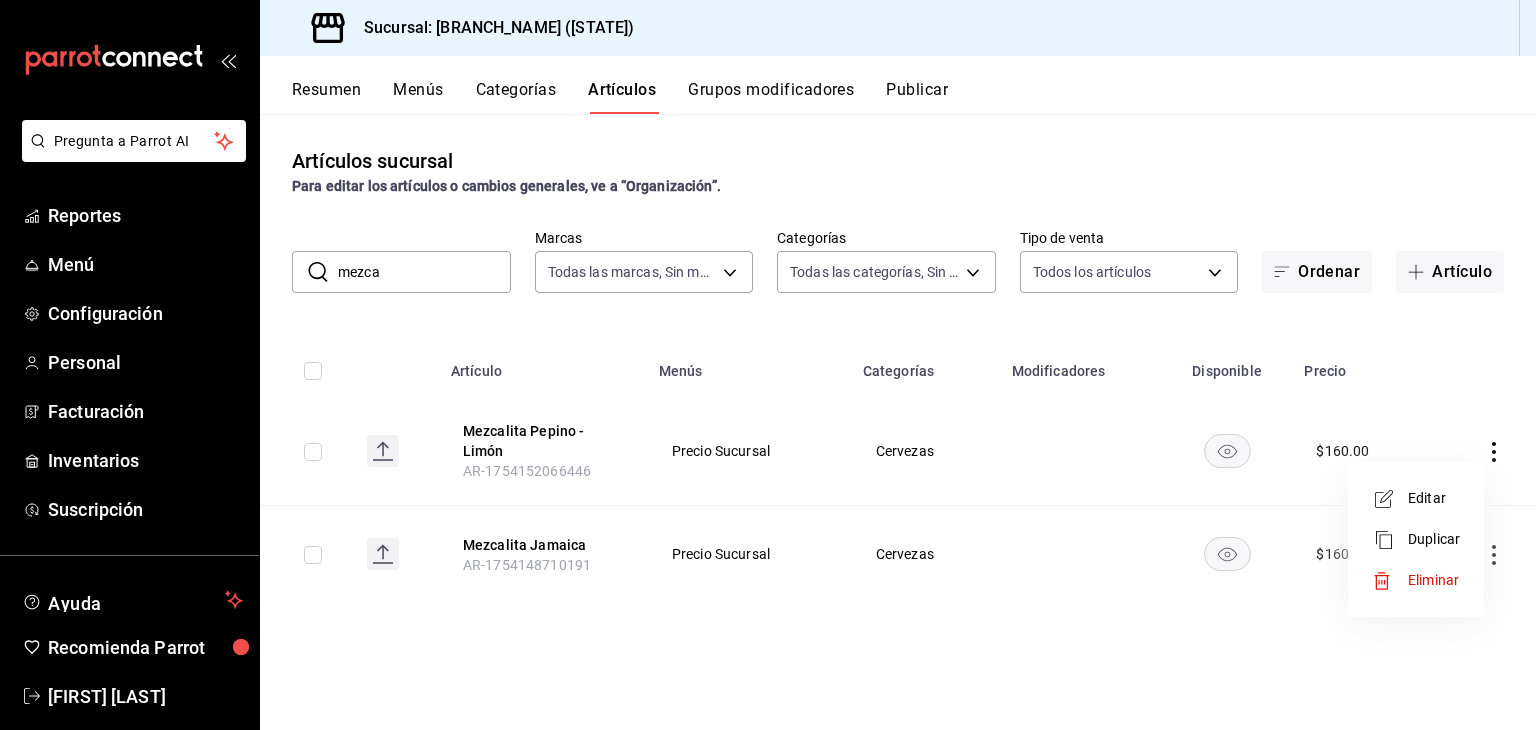 click on "Editar" at bounding box center (1434, 498) 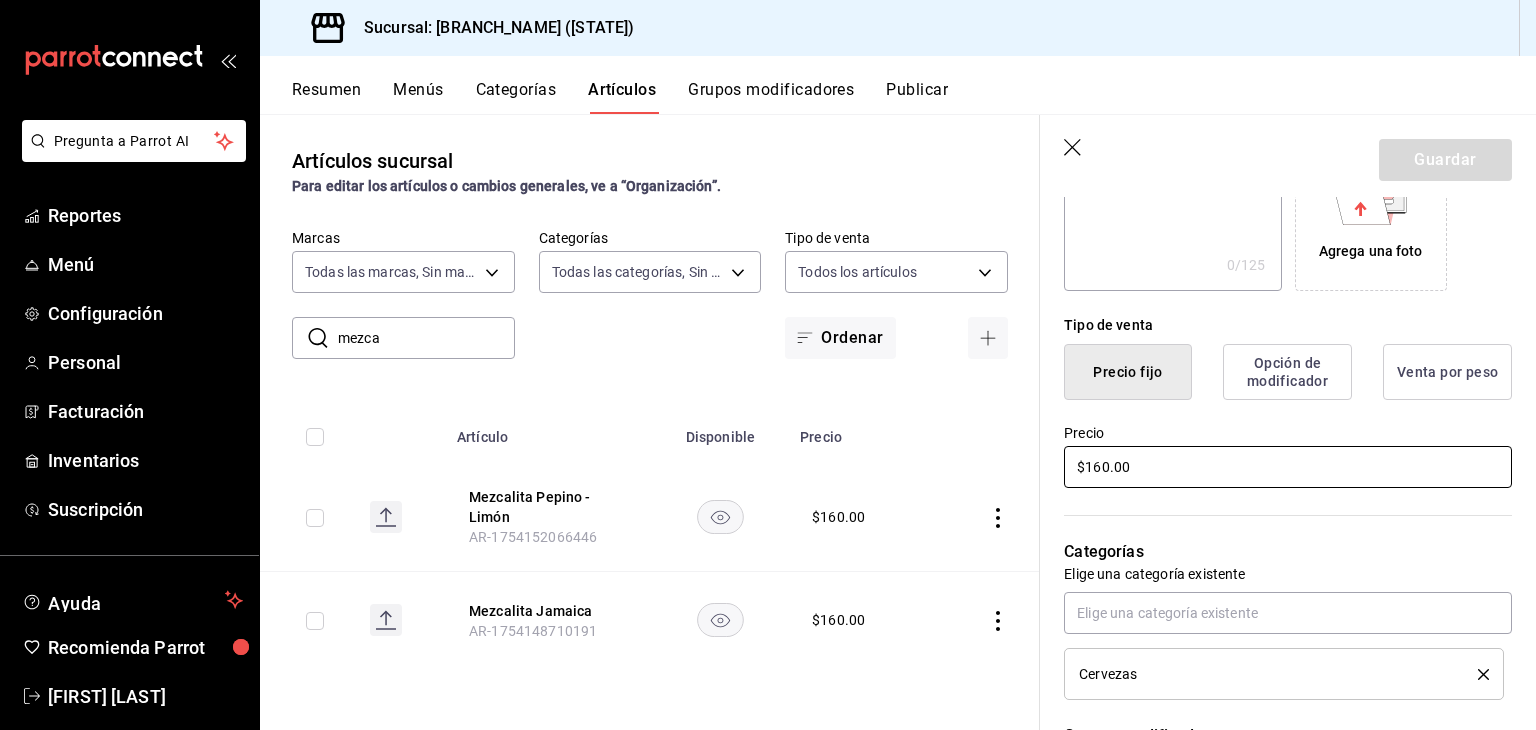 scroll, scrollTop: 400, scrollLeft: 0, axis: vertical 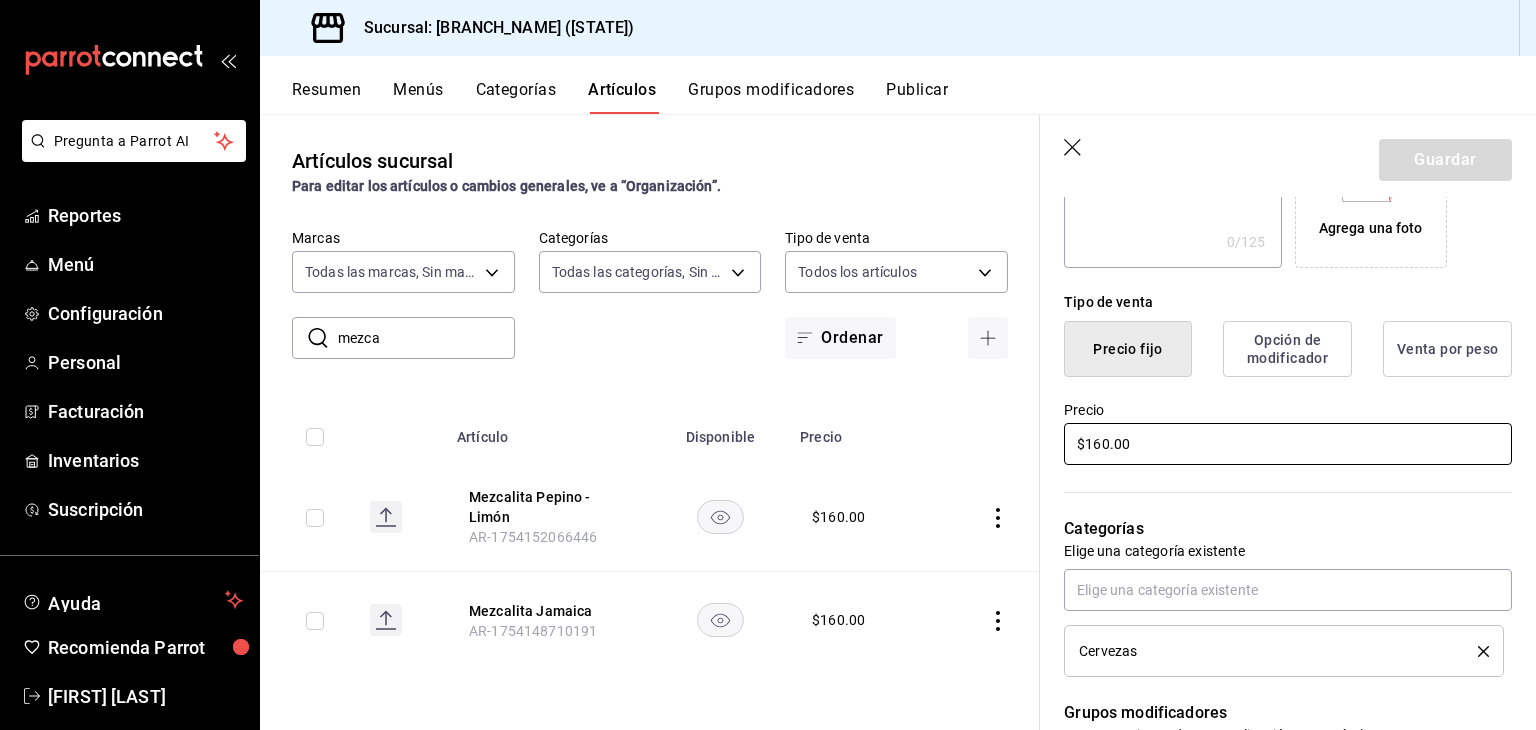 drag, startPoint x: 1072, startPoint y: 458, endPoint x: 1025, endPoint y: 463, distance: 47.26521 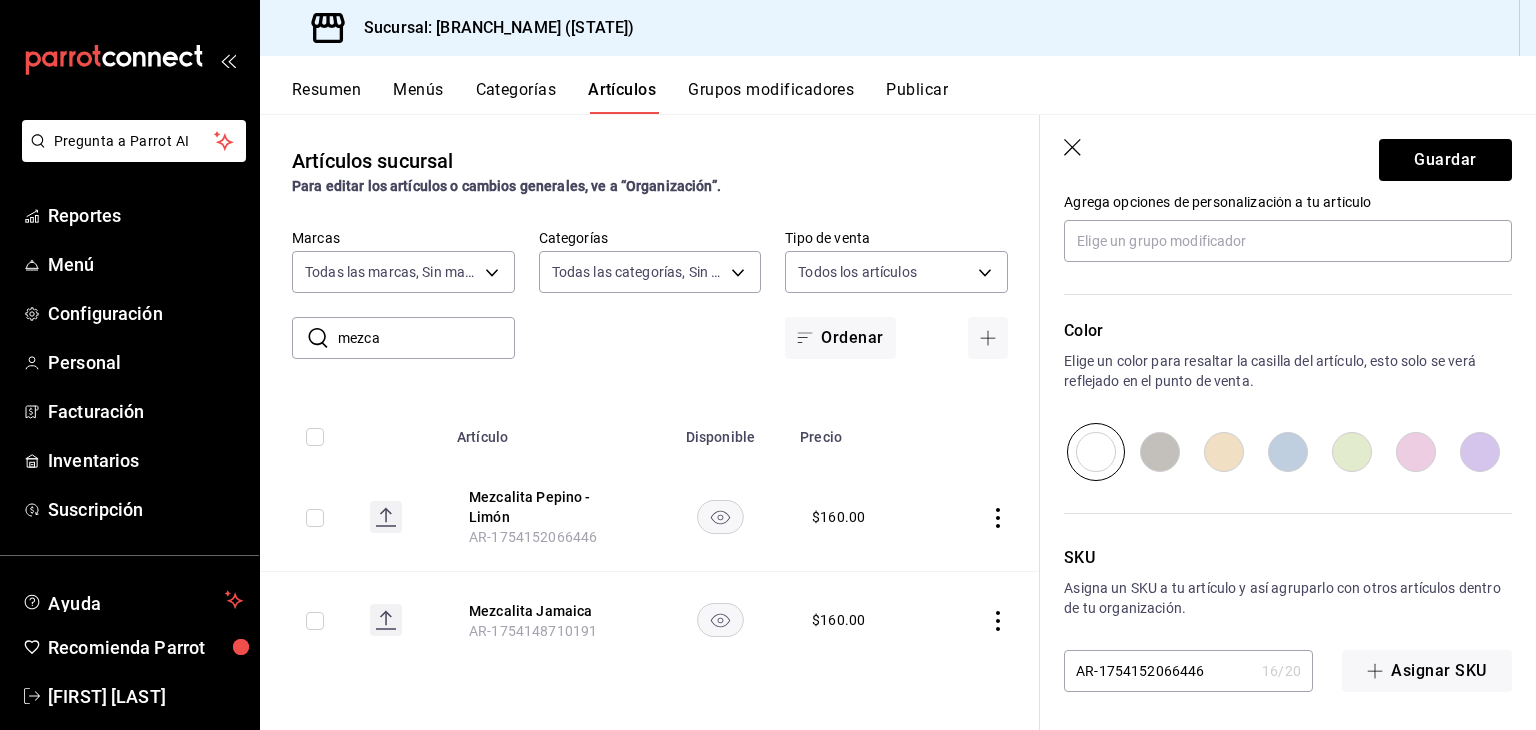 scroll, scrollTop: 934, scrollLeft: 0, axis: vertical 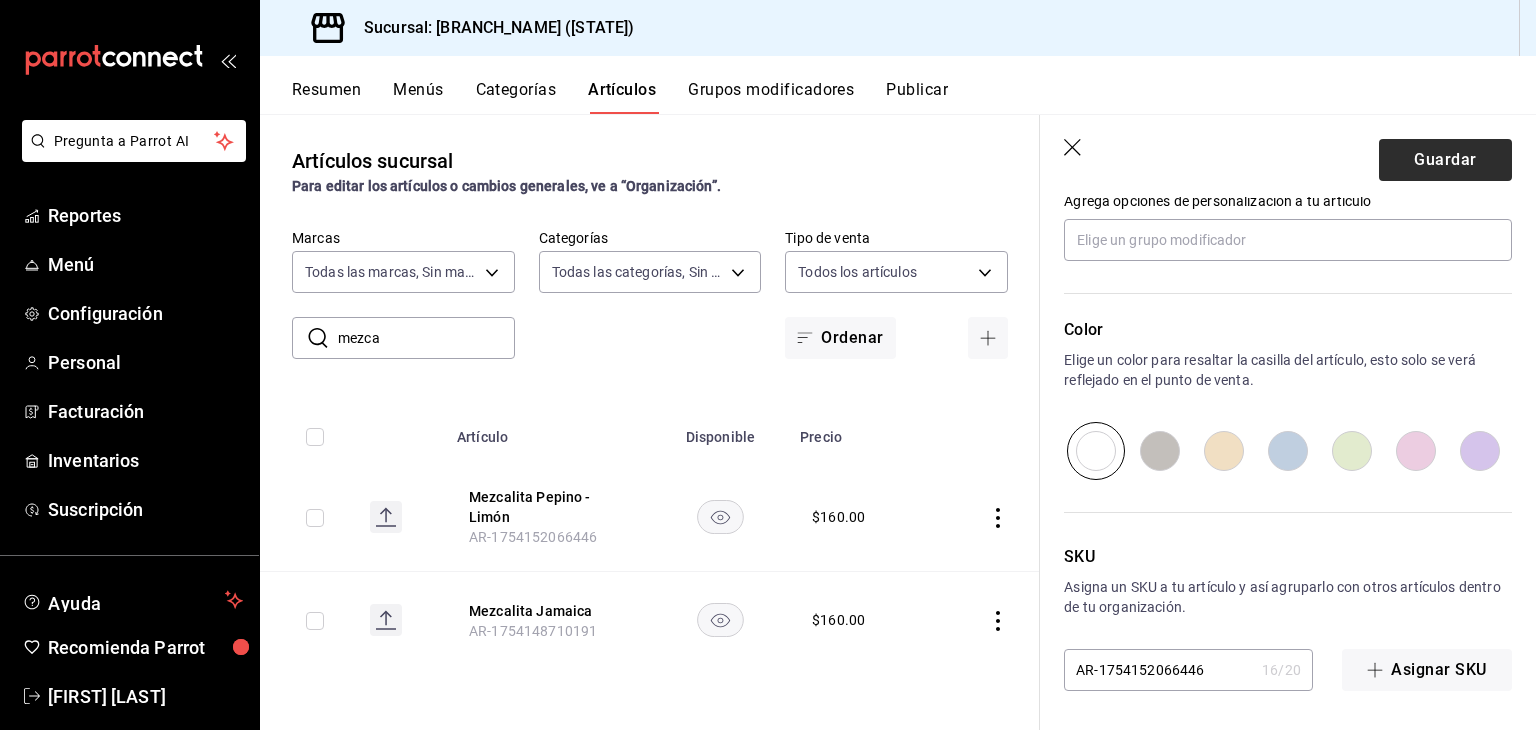 type on "$140.00" 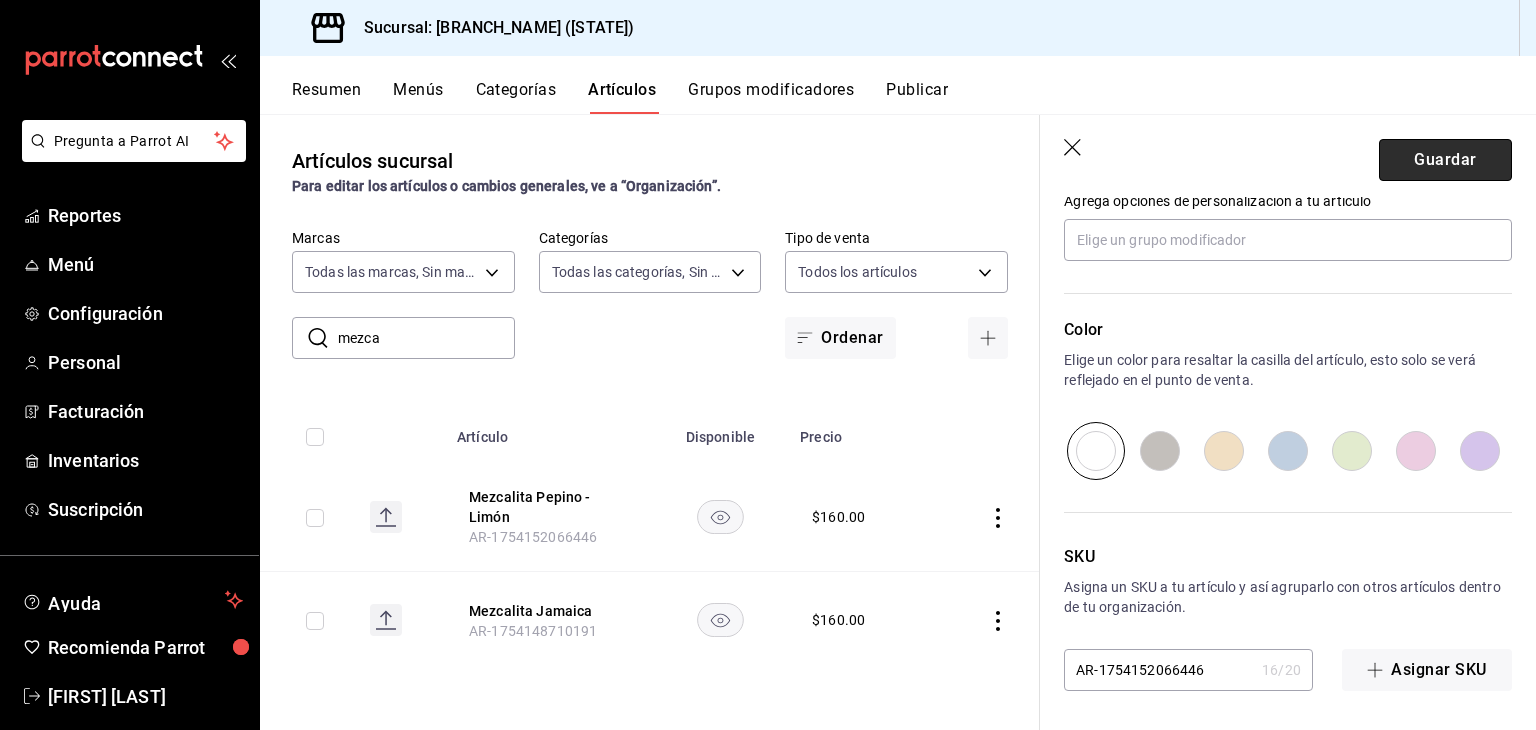 click on "Guardar" at bounding box center [1445, 160] 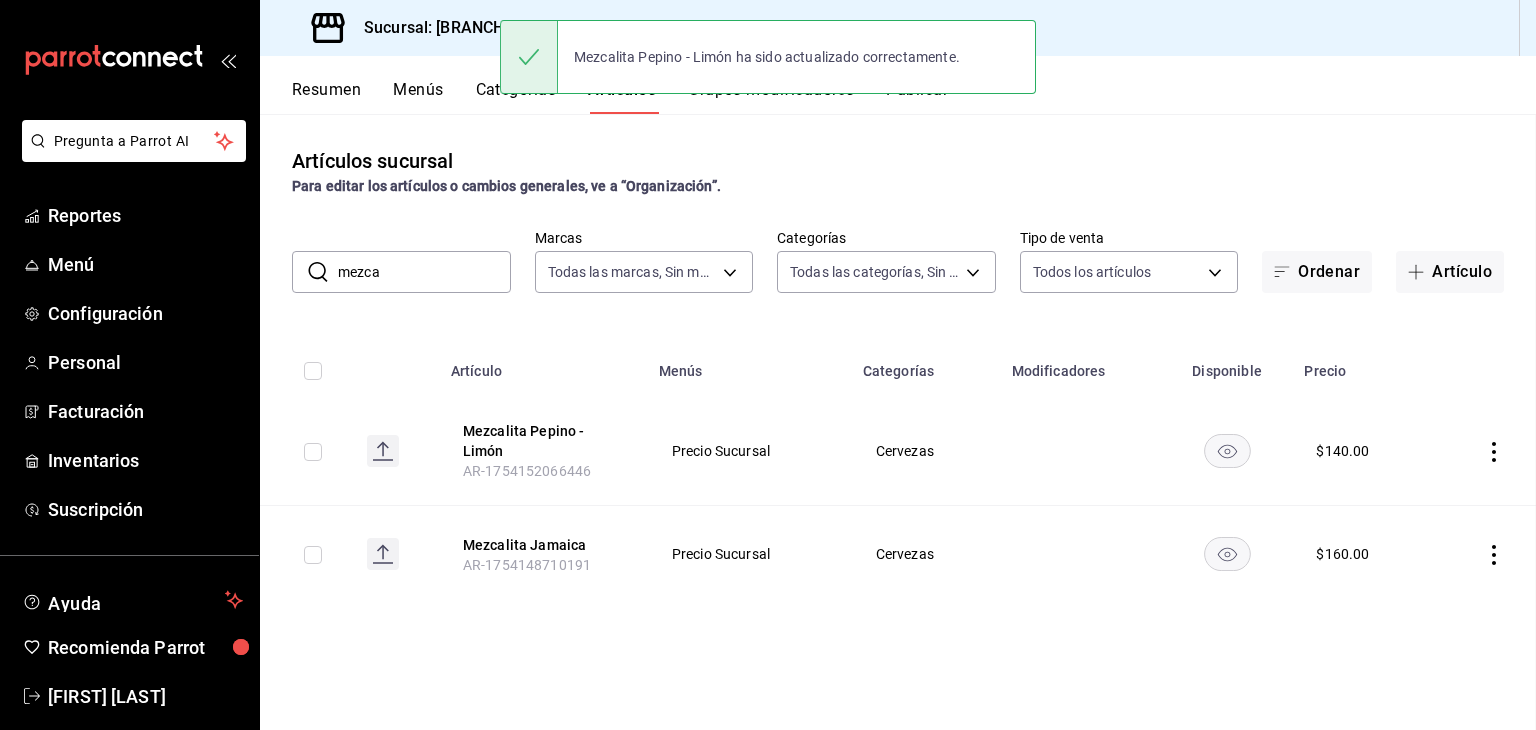 scroll, scrollTop: 0, scrollLeft: 0, axis: both 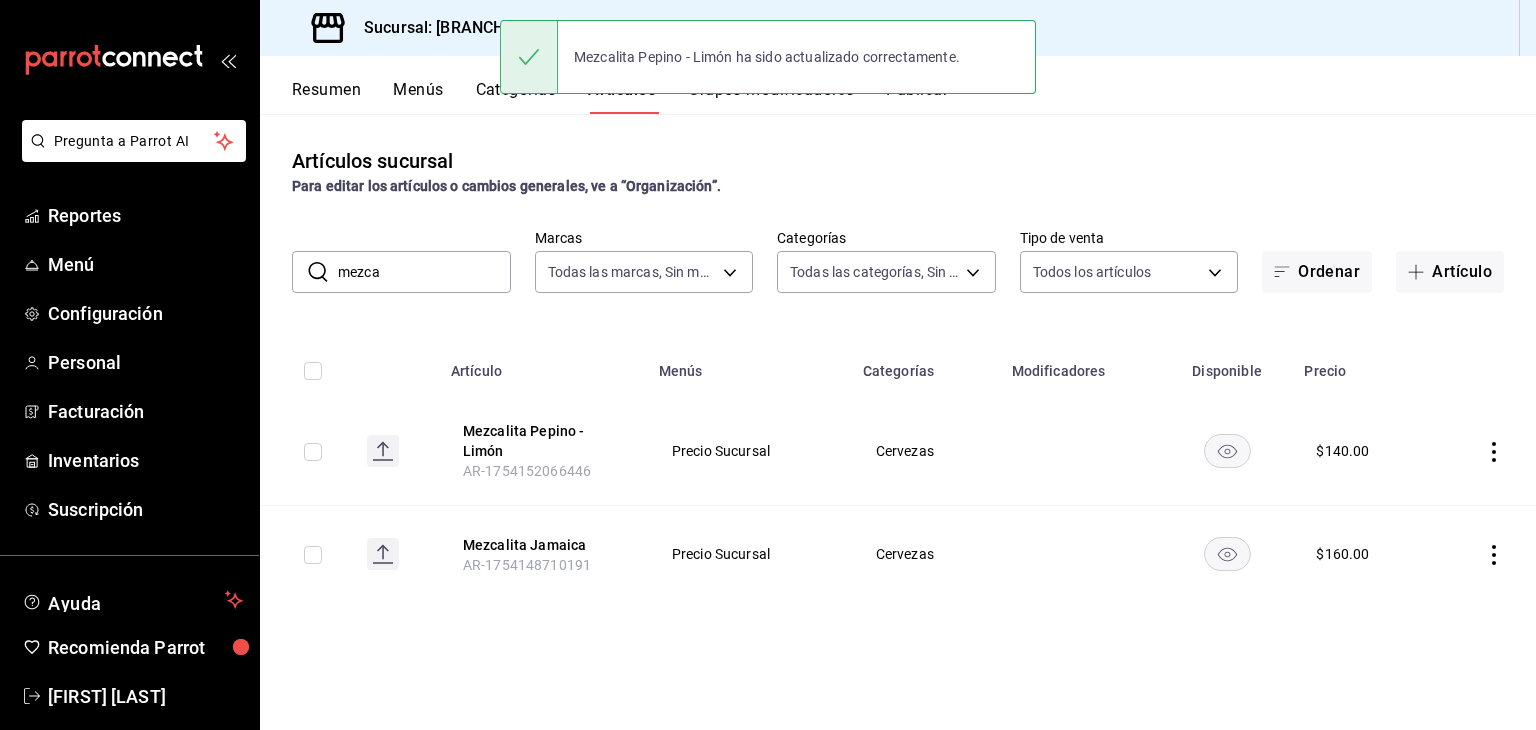 click 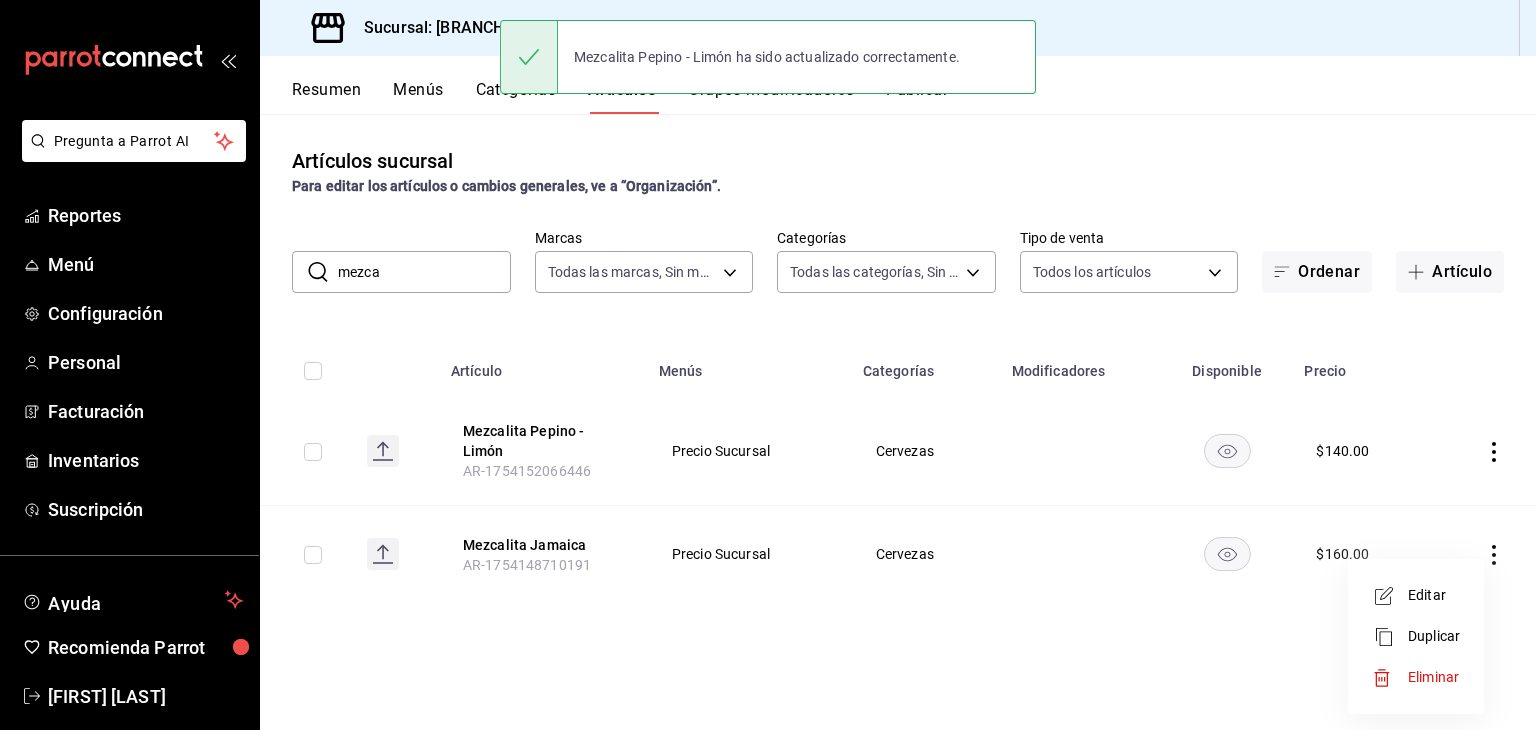 click on "Editar" at bounding box center [1434, 595] 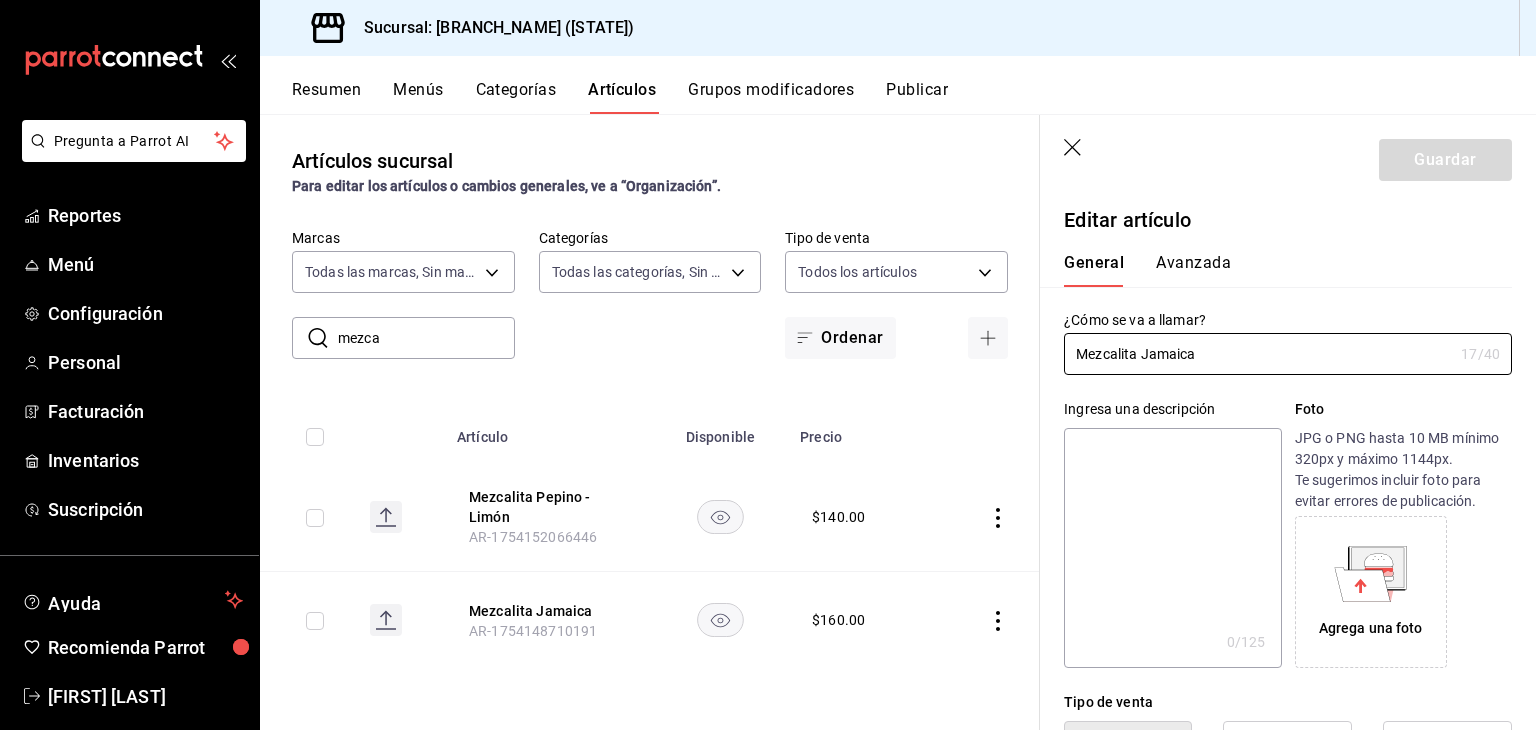 scroll, scrollTop: 500, scrollLeft: 0, axis: vertical 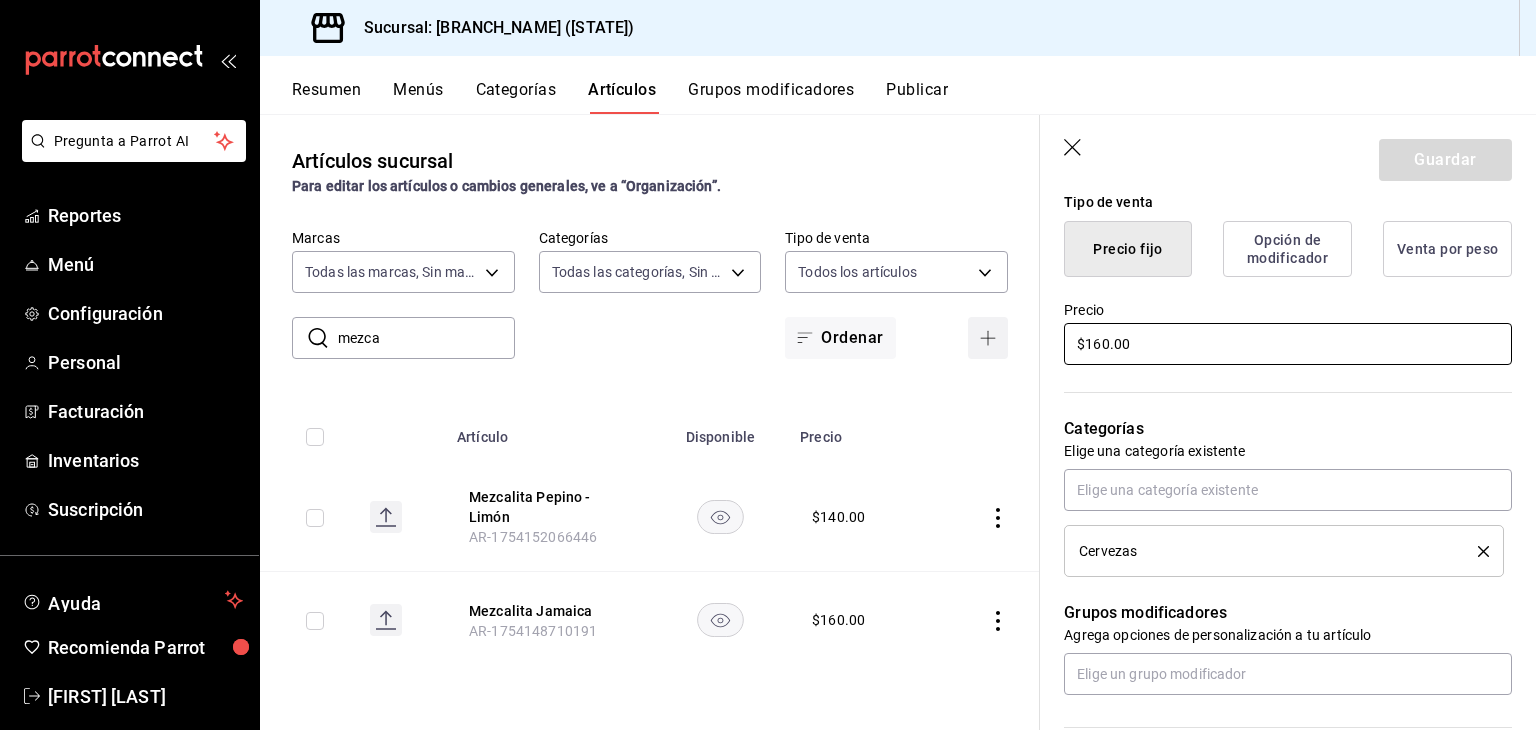 click on "Artículos sucursal Para editar los artículos o cambios generales, ve a “Organización”. ​ mezca ​ Marcas Todas las marcas, Sin marca [UUID], [UUID], [UUID], [UUID], [UUID], [UUID], [UUID], [UUID], [UUID], [UUID], [UUID], [UUID], [UUID], [UUID], [UUID], [UUID], [UUID], [UUID], [UUID], [UUID] Tipo de venta Todos los artículos ALL Ordenar Artículo Disponible Precio [UUID]" at bounding box center [898, 422] 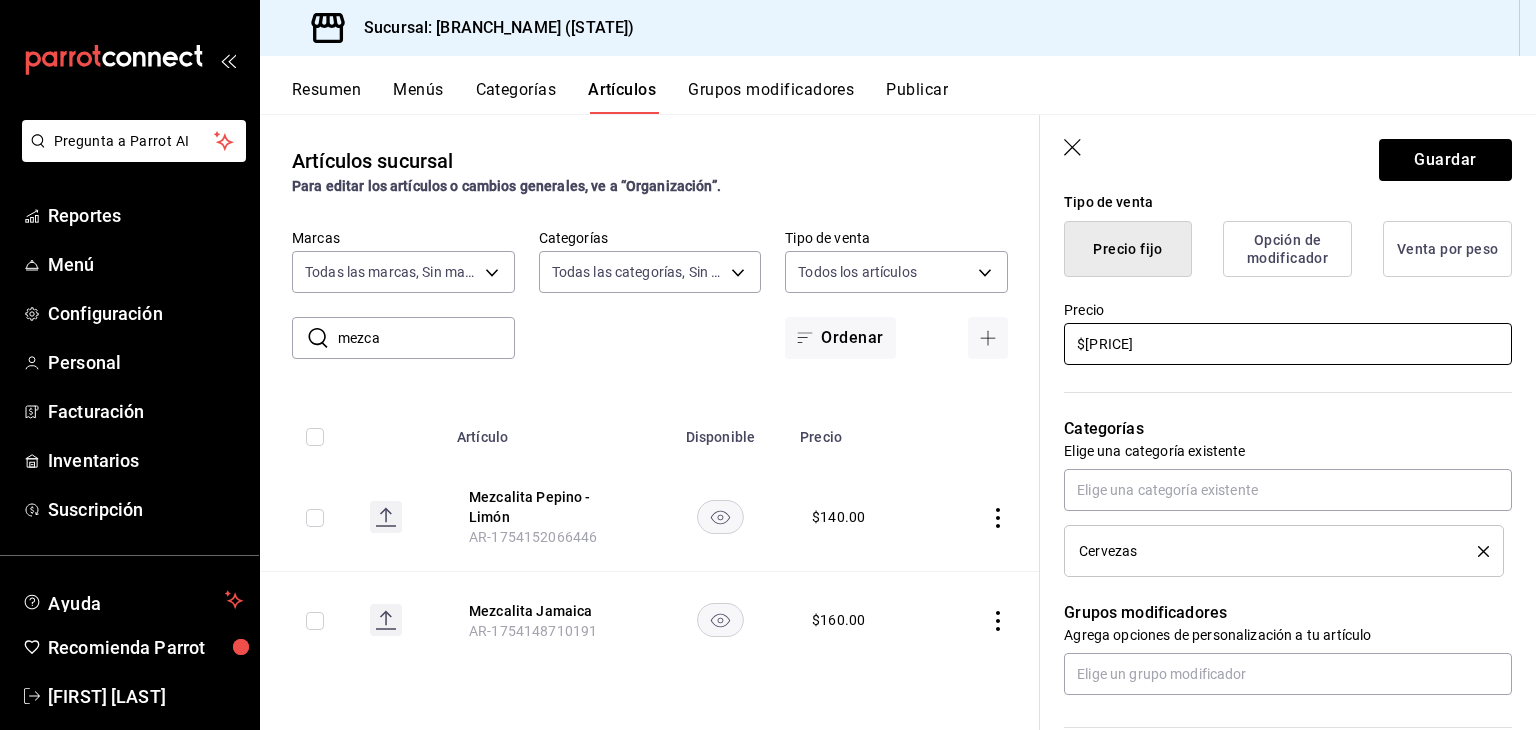 drag, startPoint x: 1146, startPoint y: 344, endPoint x: 893, endPoint y: 311, distance: 255.1431 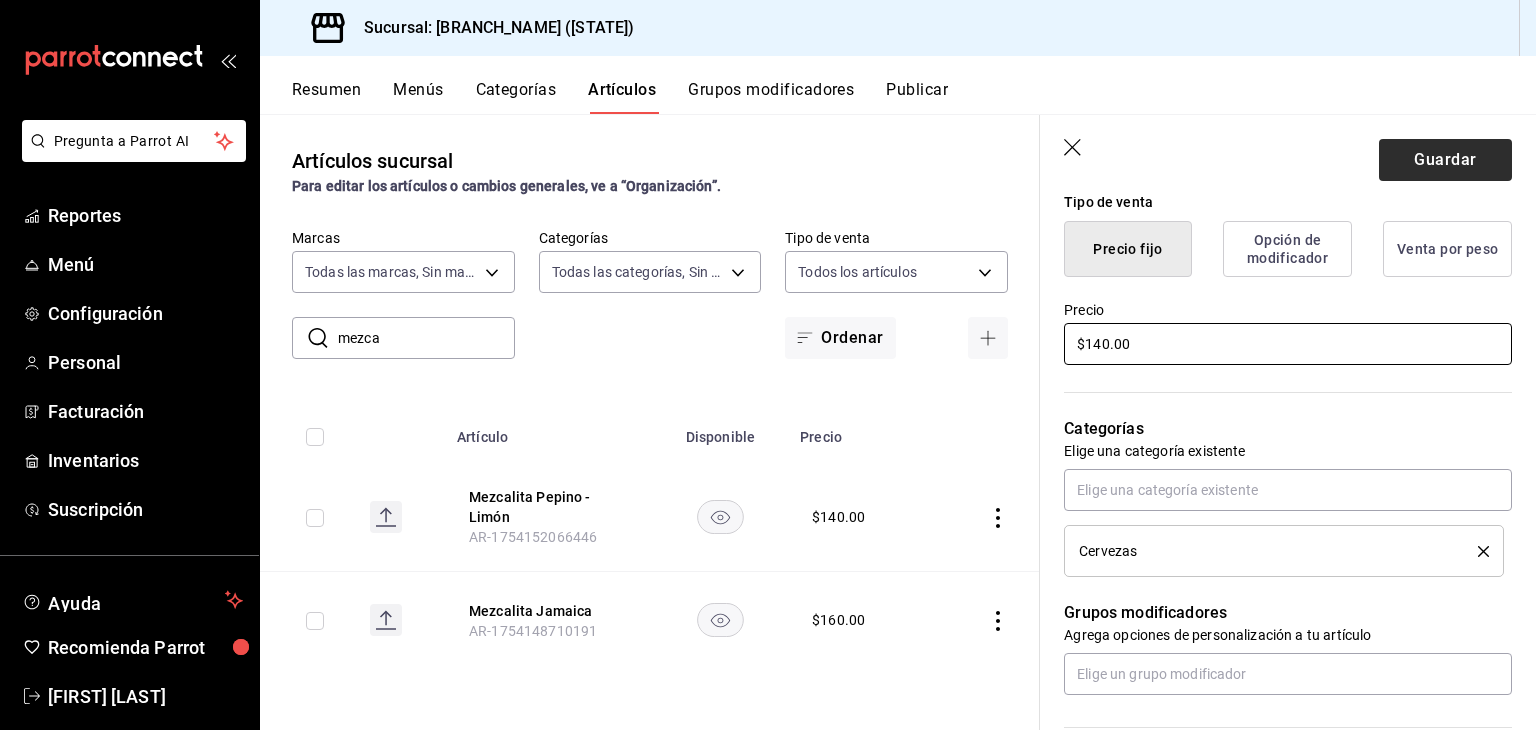 type on "$140.00" 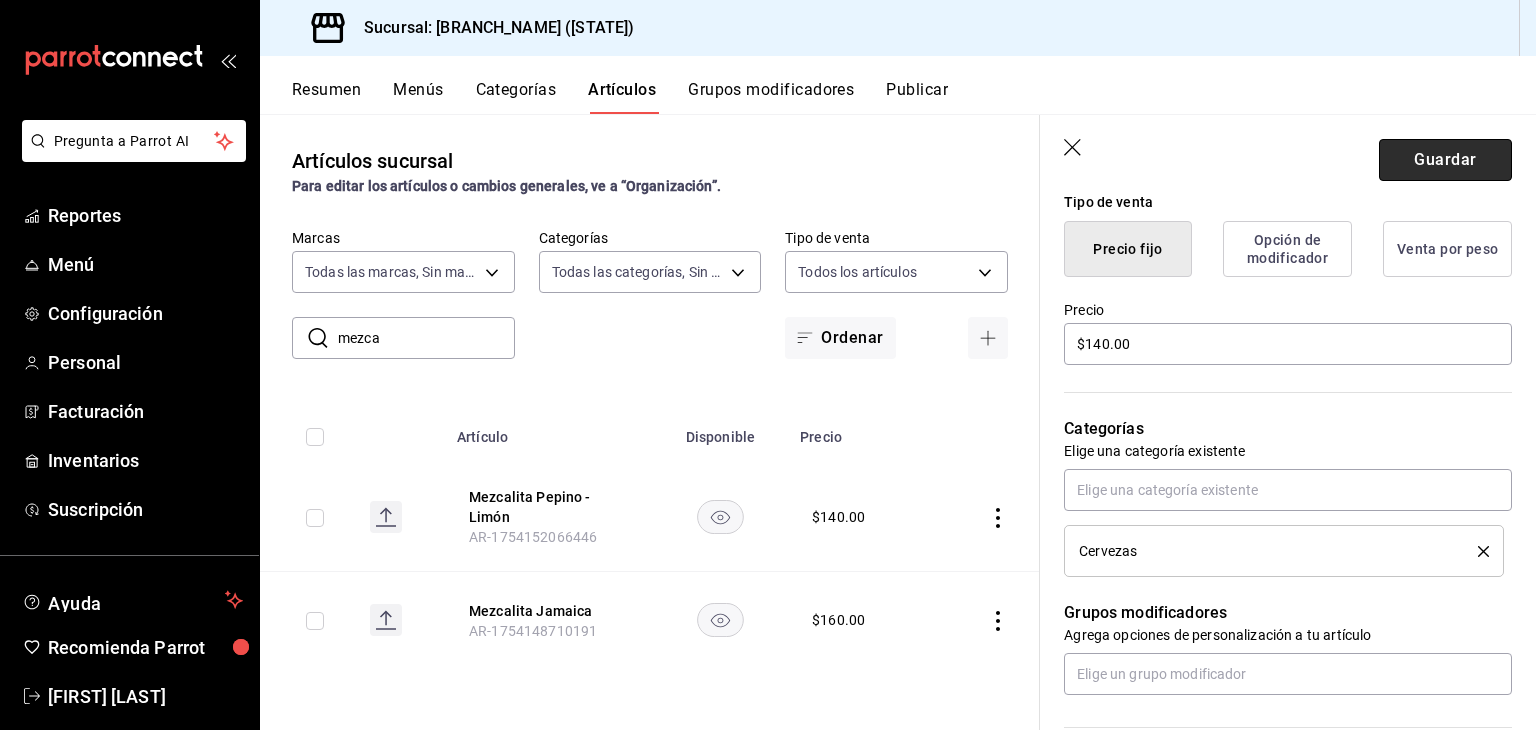 click on "Guardar" at bounding box center (1445, 160) 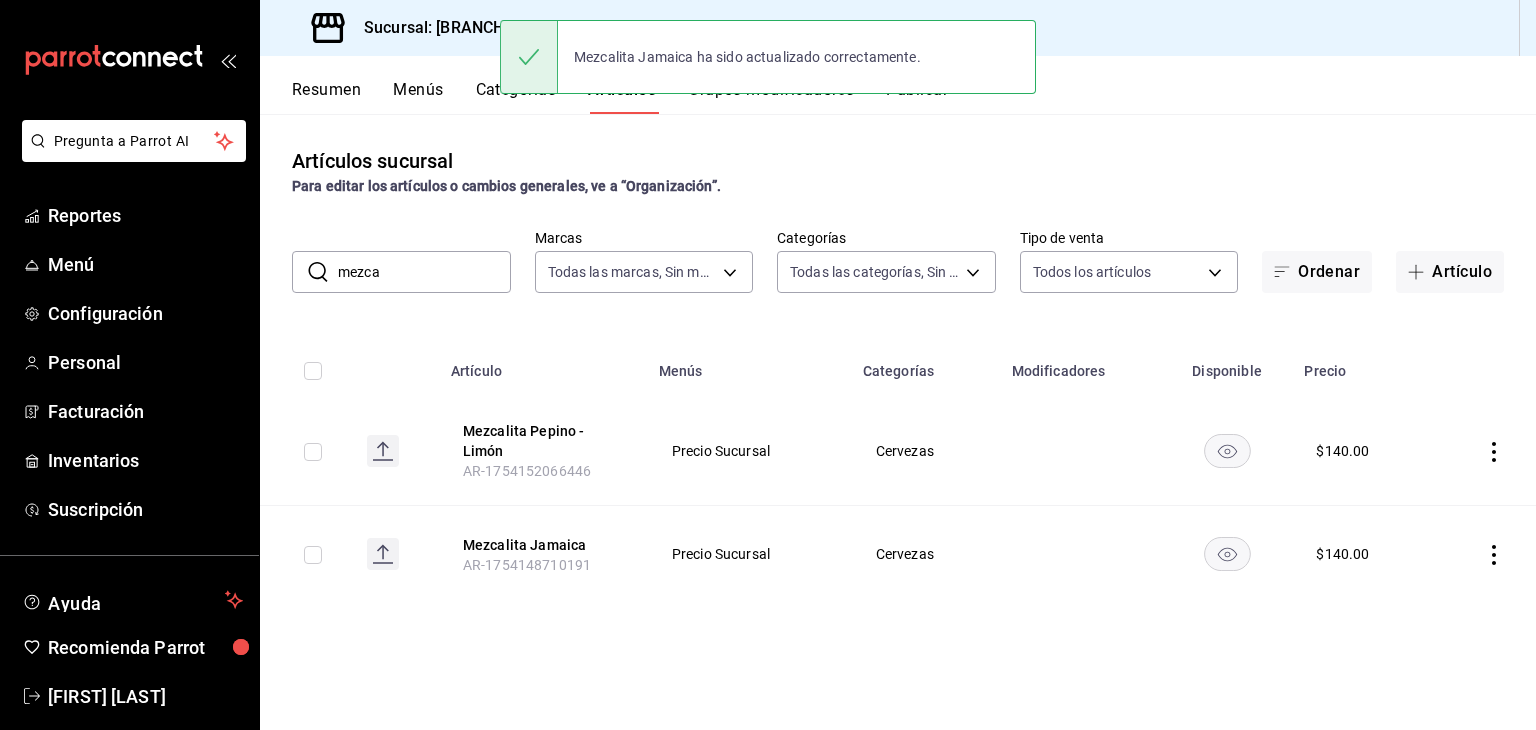 scroll, scrollTop: 0, scrollLeft: 0, axis: both 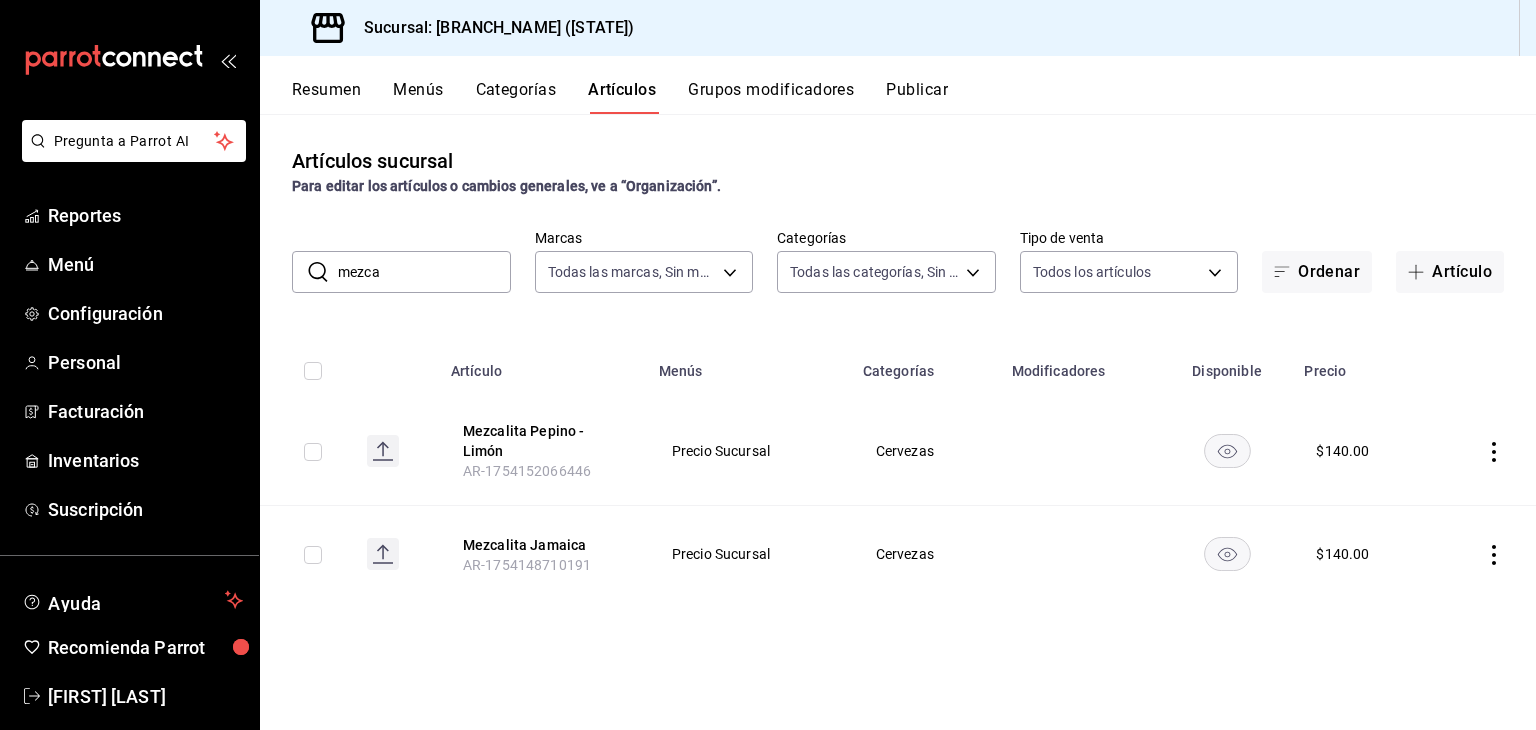drag, startPoint x: 408, startPoint y: 269, endPoint x: 256, endPoint y: 277, distance: 152.21039 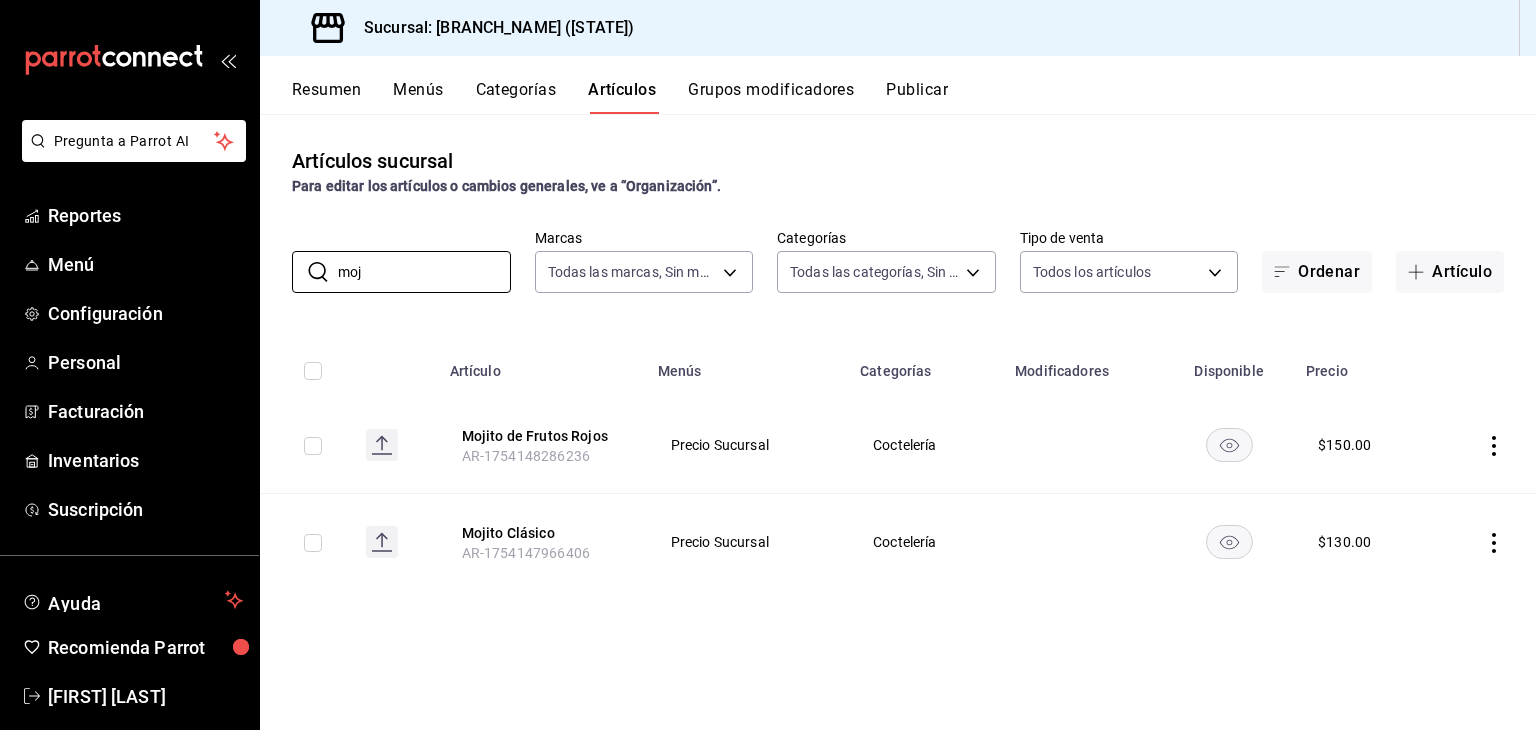 type on "moj" 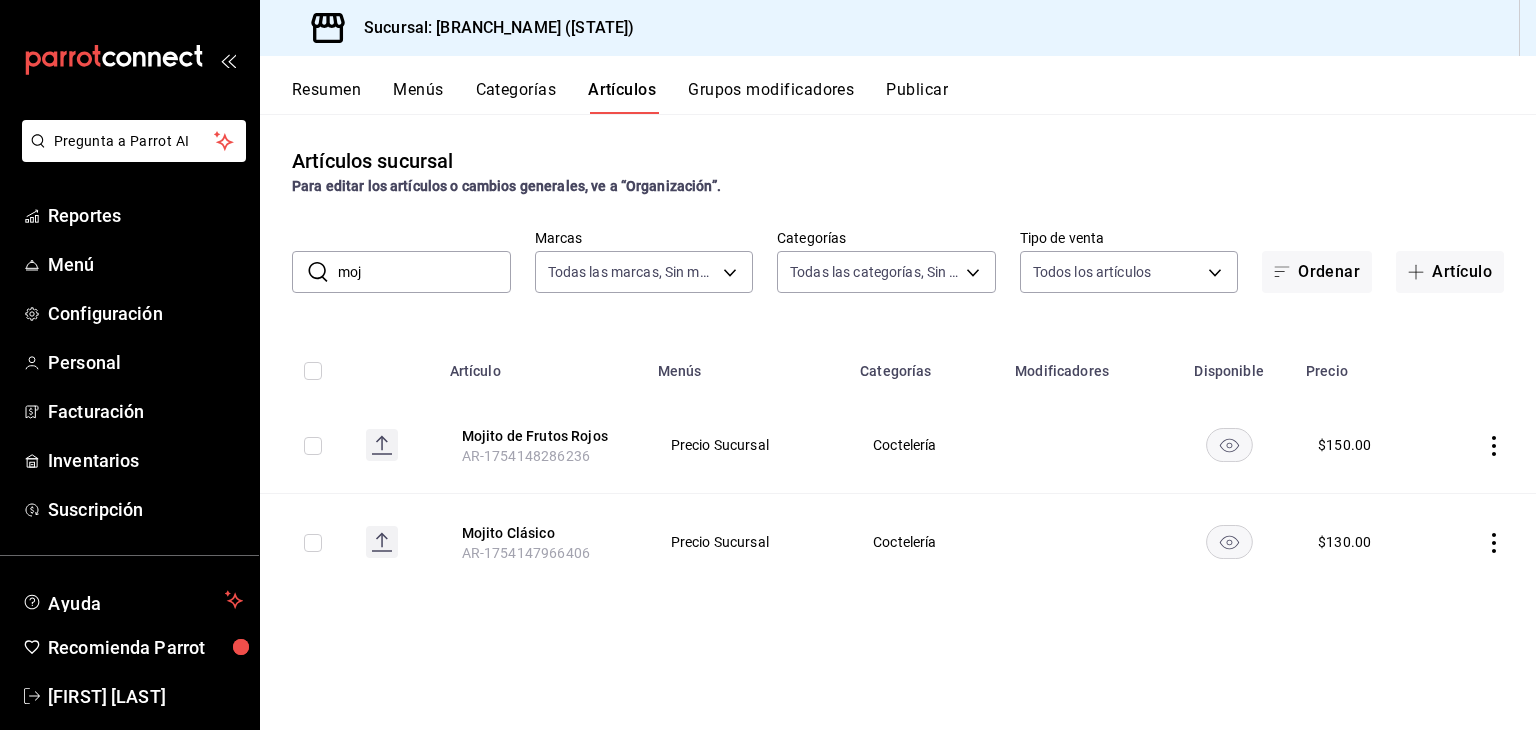 click 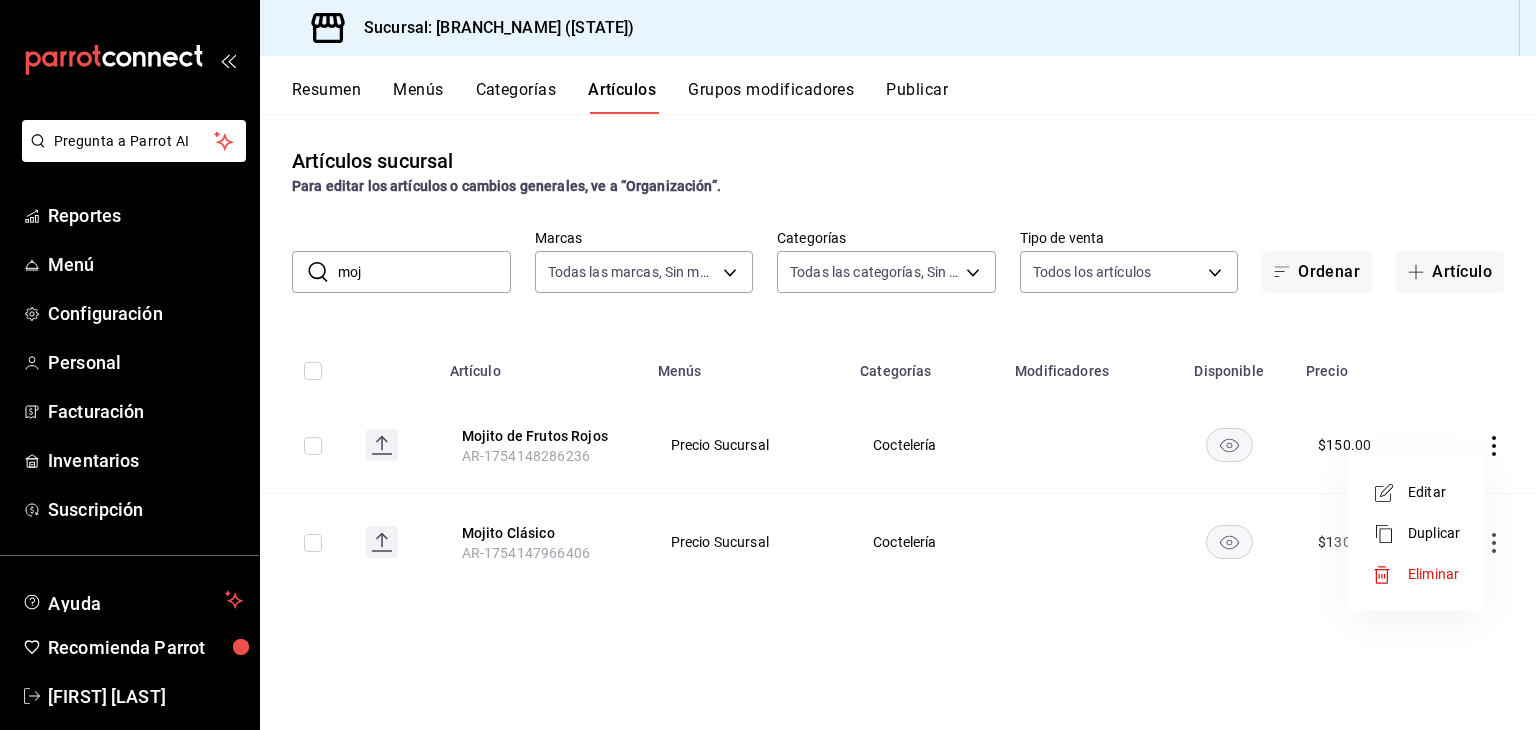 click at bounding box center [1390, 493] 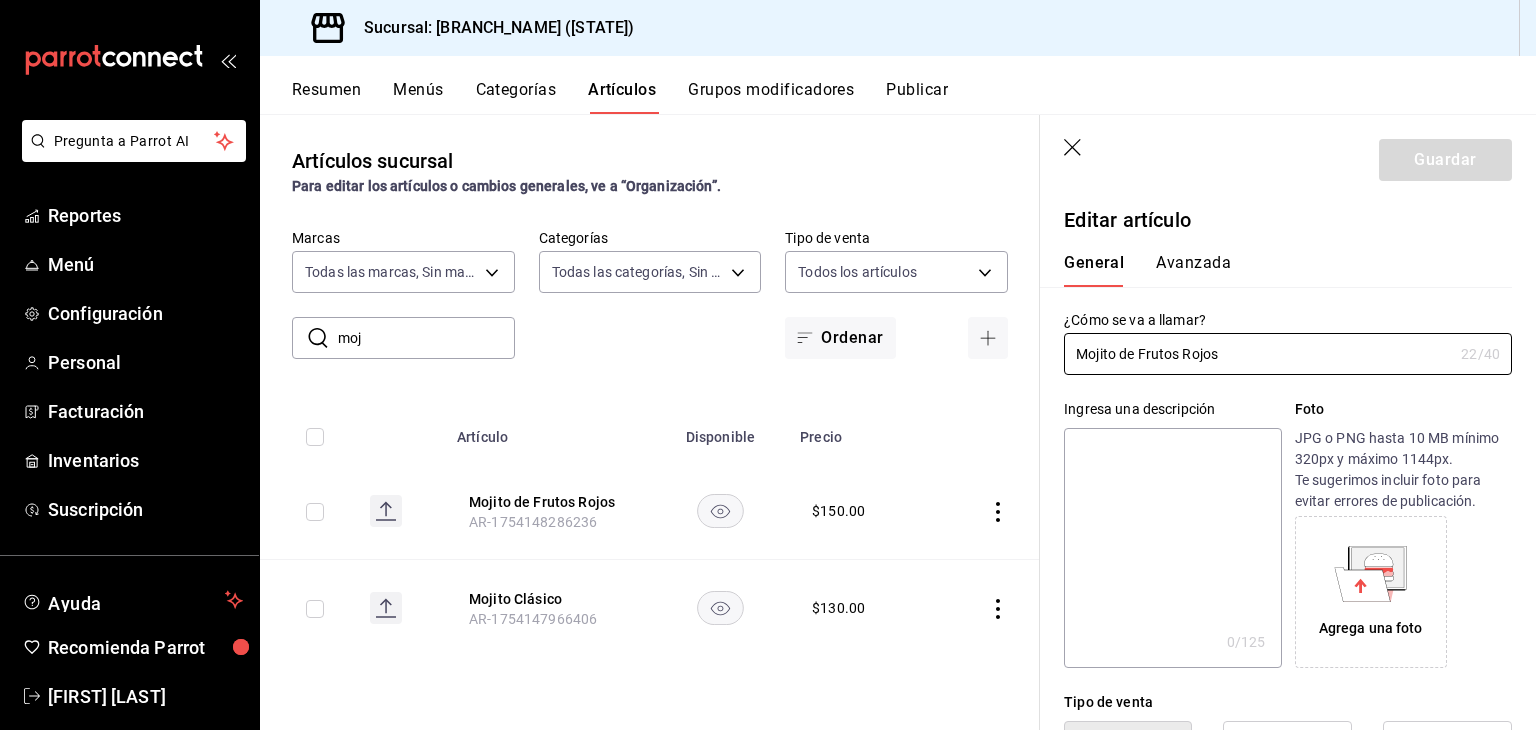 scroll, scrollTop: 500, scrollLeft: 0, axis: vertical 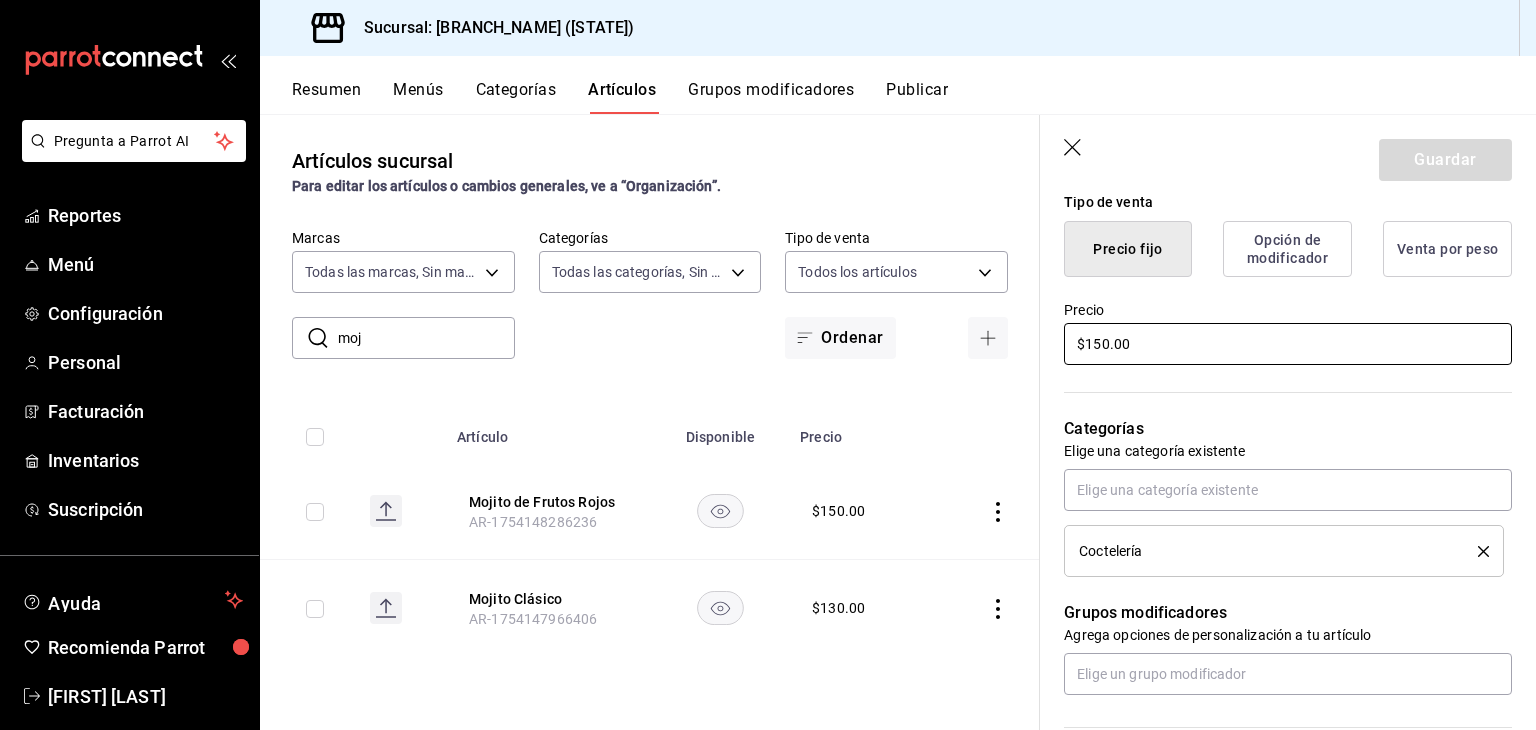 drag, startPoint x: 1004, startPoint y: 339, endPoint x: 965, endPoint y: 335, distance: 39.20459 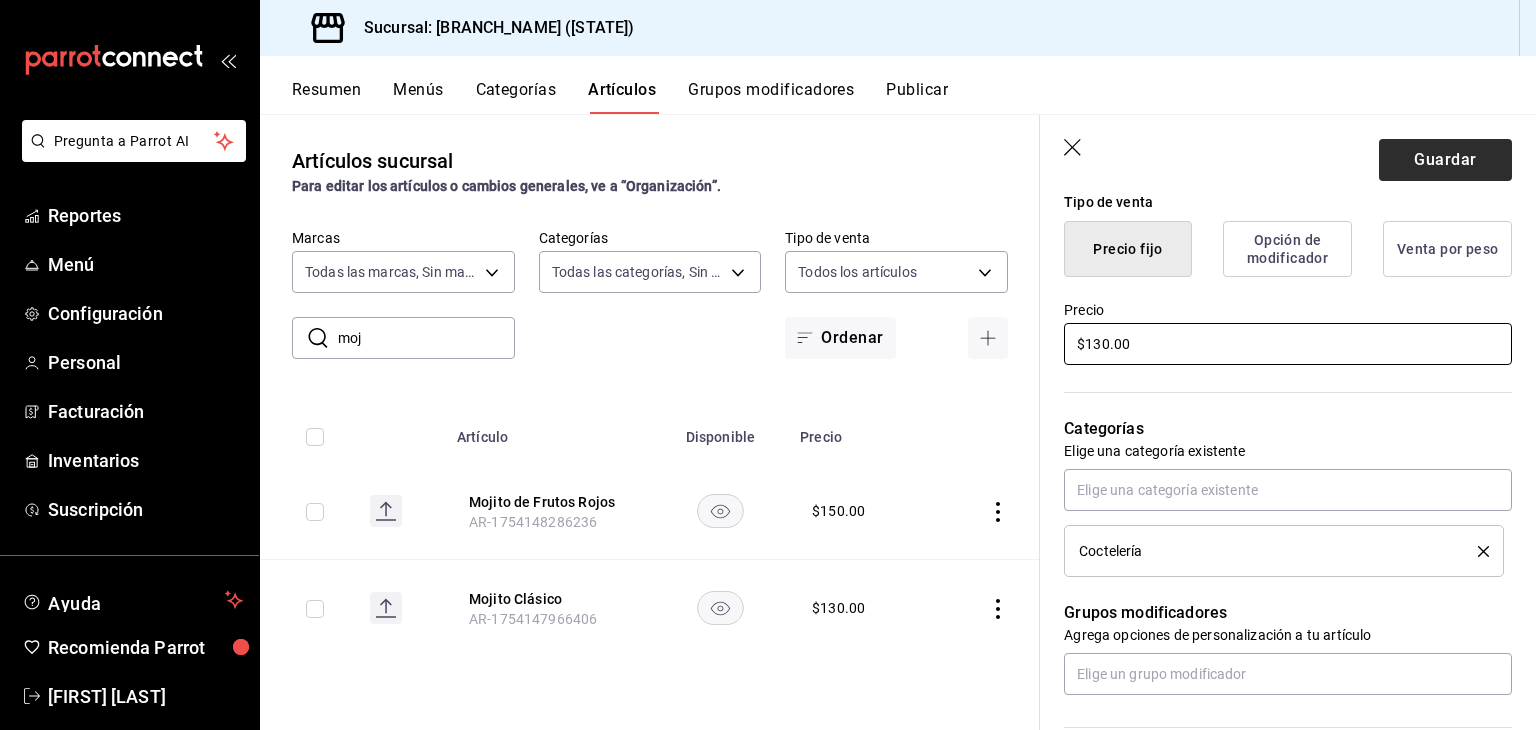 type on "$130.00" 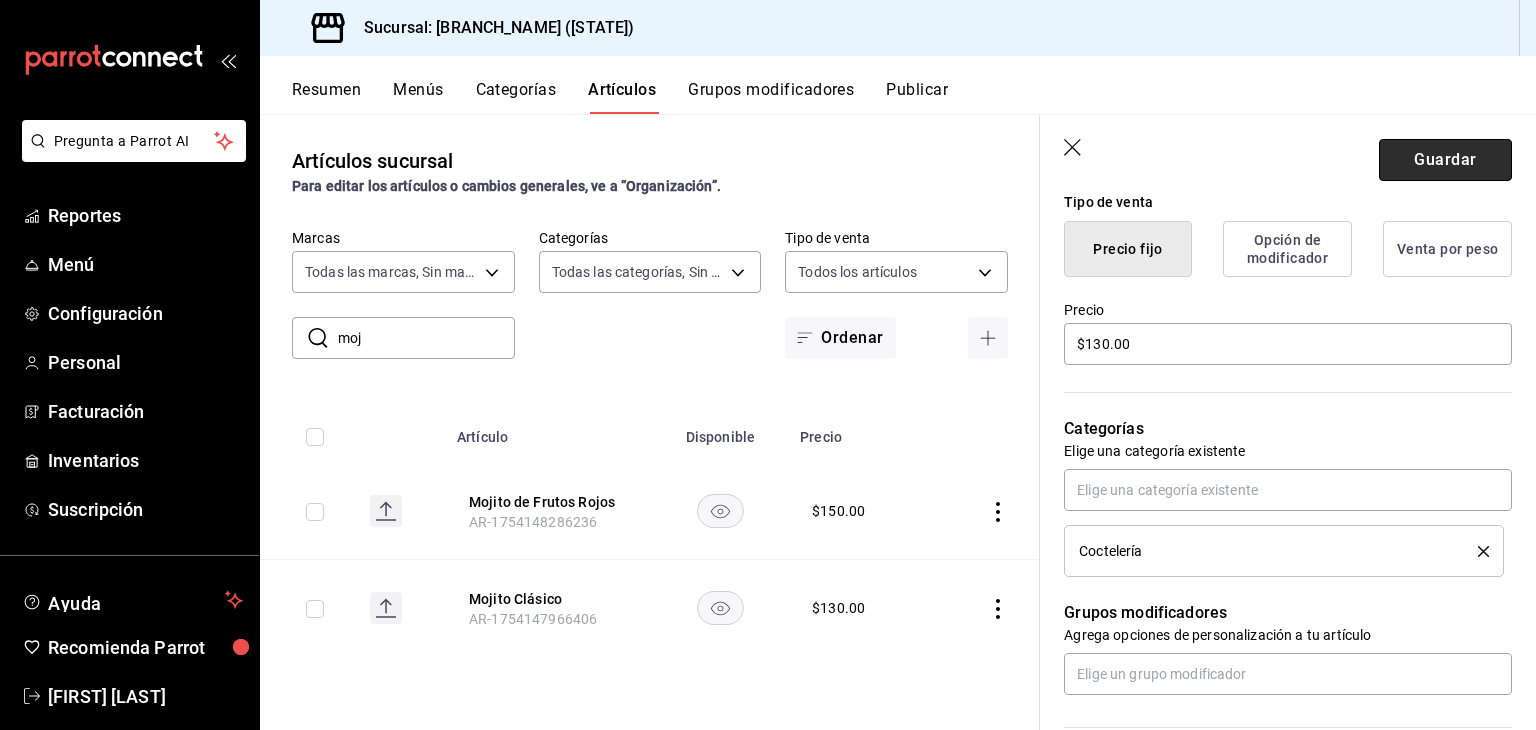 click on "Guardar" at bounding box center (1445, 160) 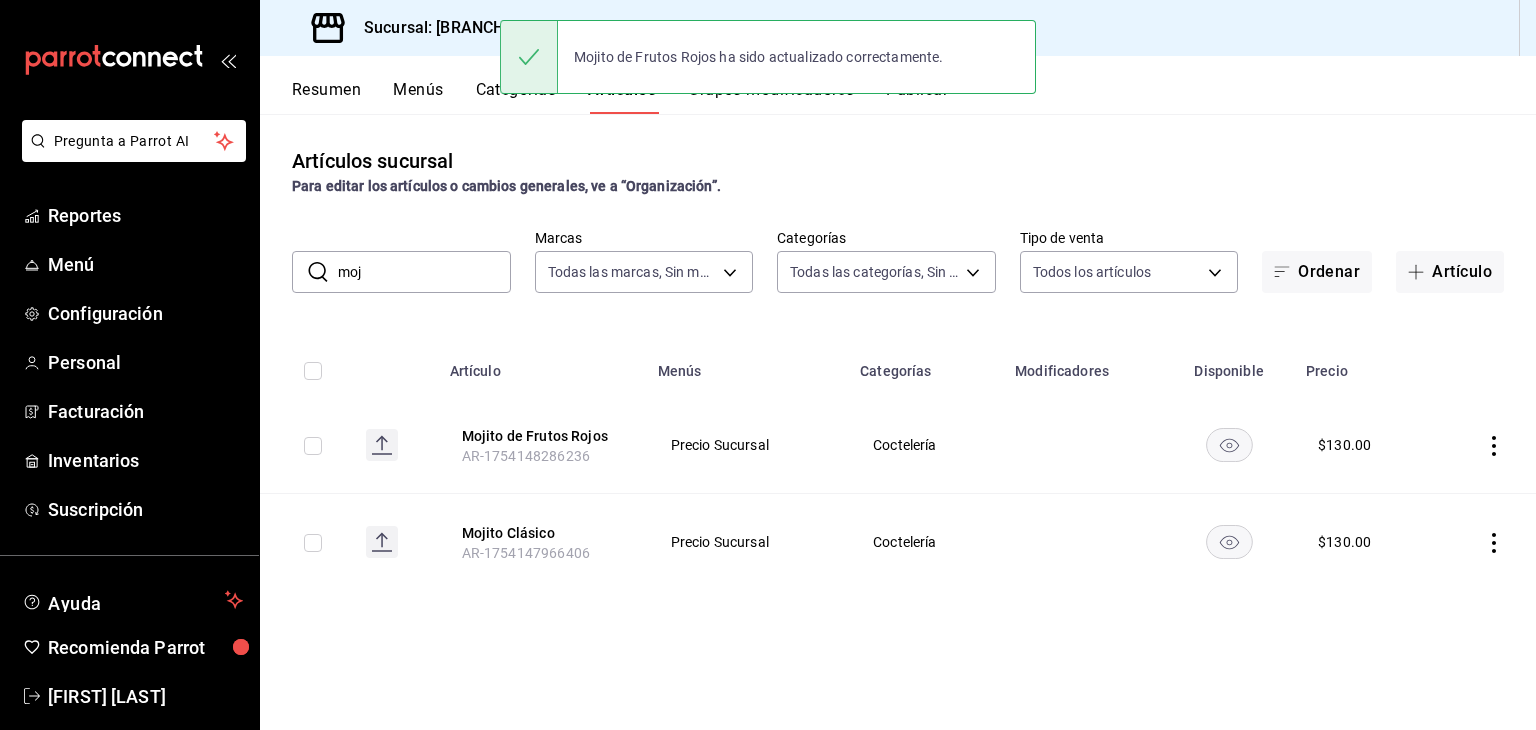 scroll, scrollTop: 0, scrollLeft: 0, axis: both 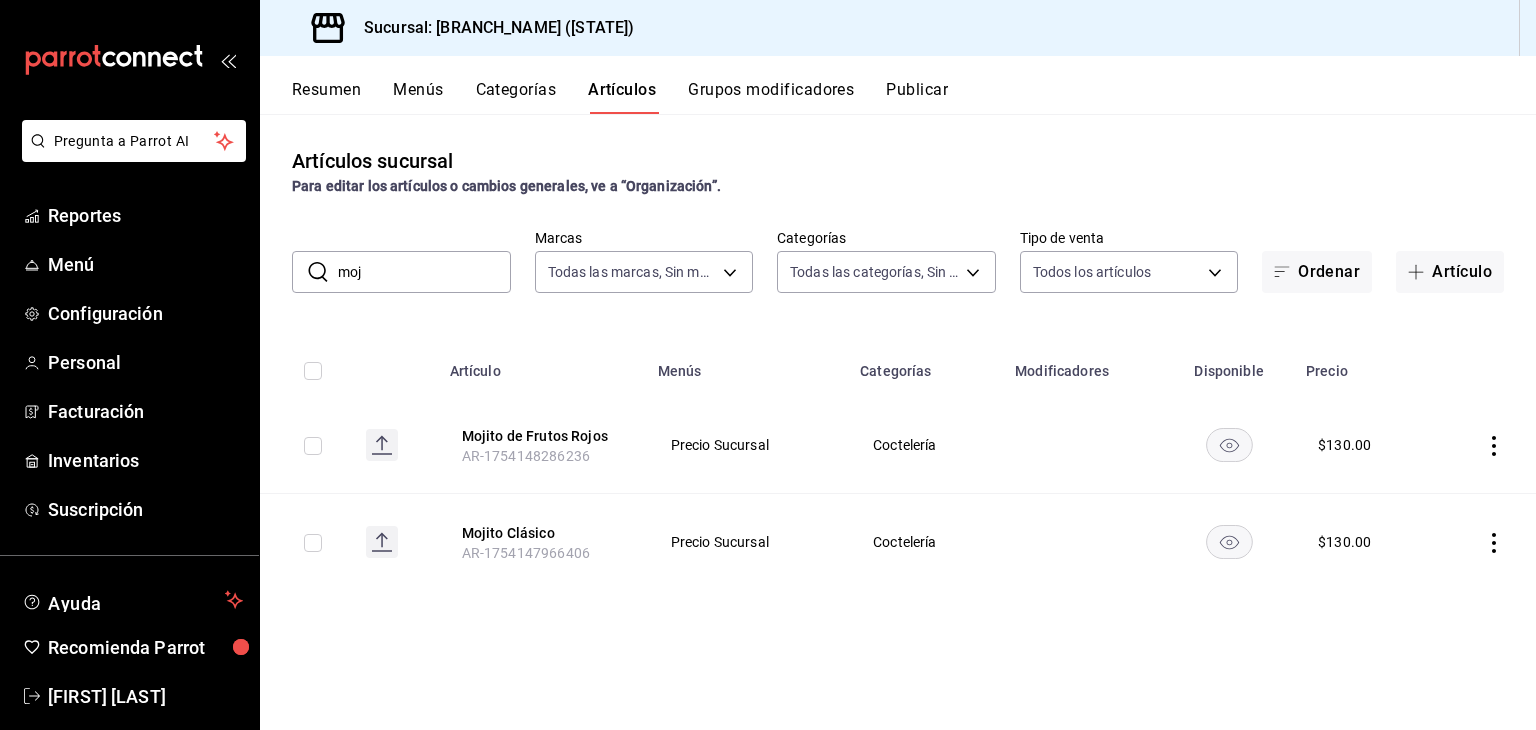 click 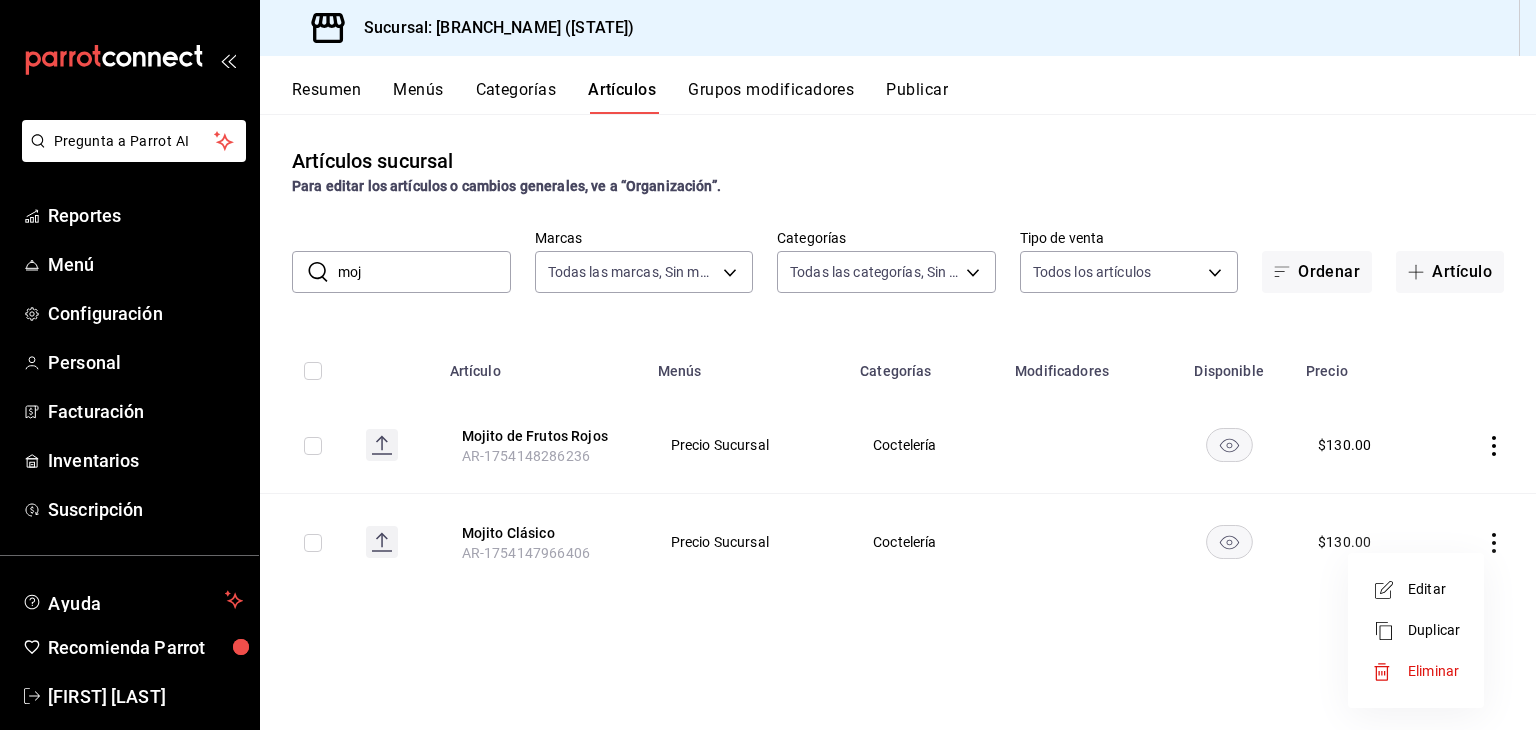 click on "Editar" at bounding box center (1416, 589) 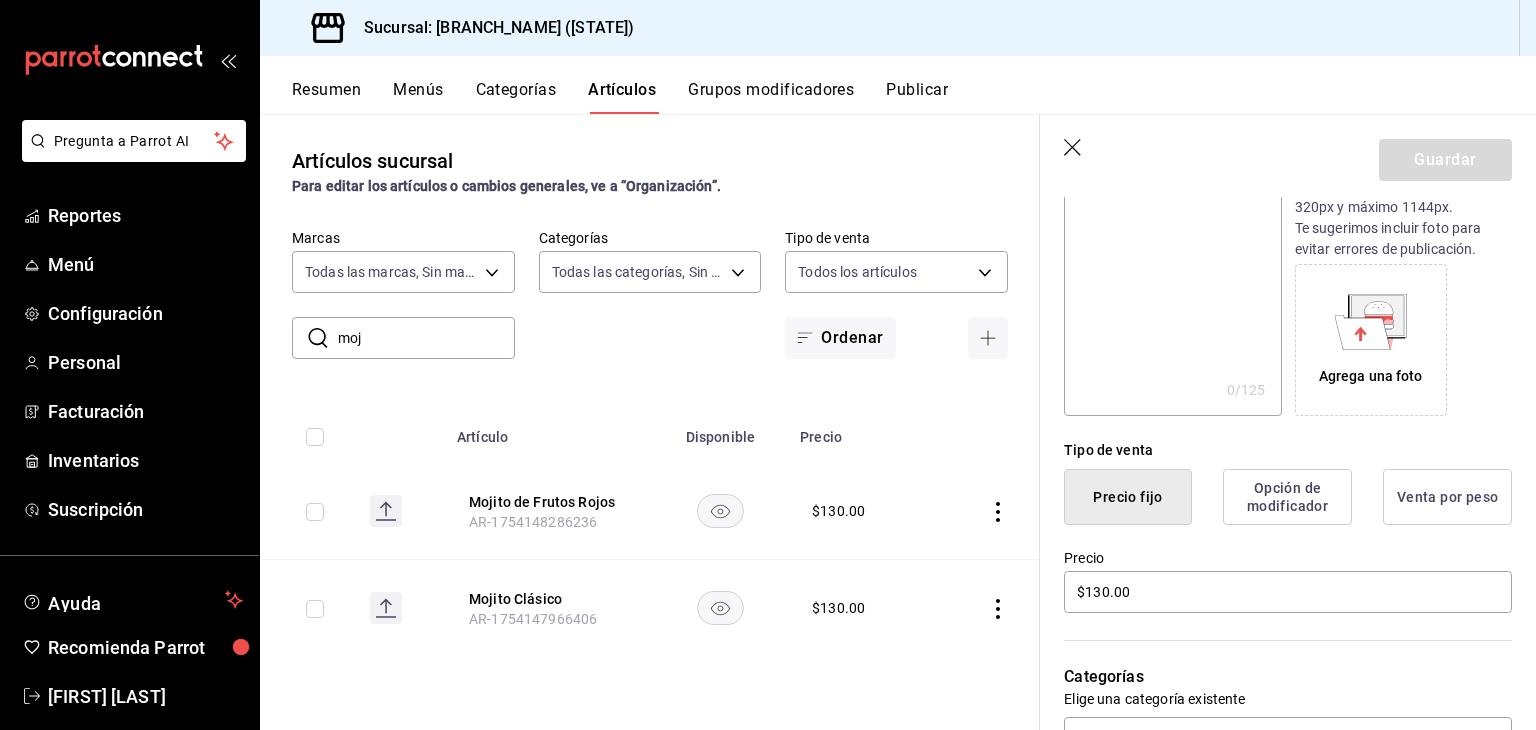 scroll, scrollTop: 300, scrollLeft: 0, axis: vertical 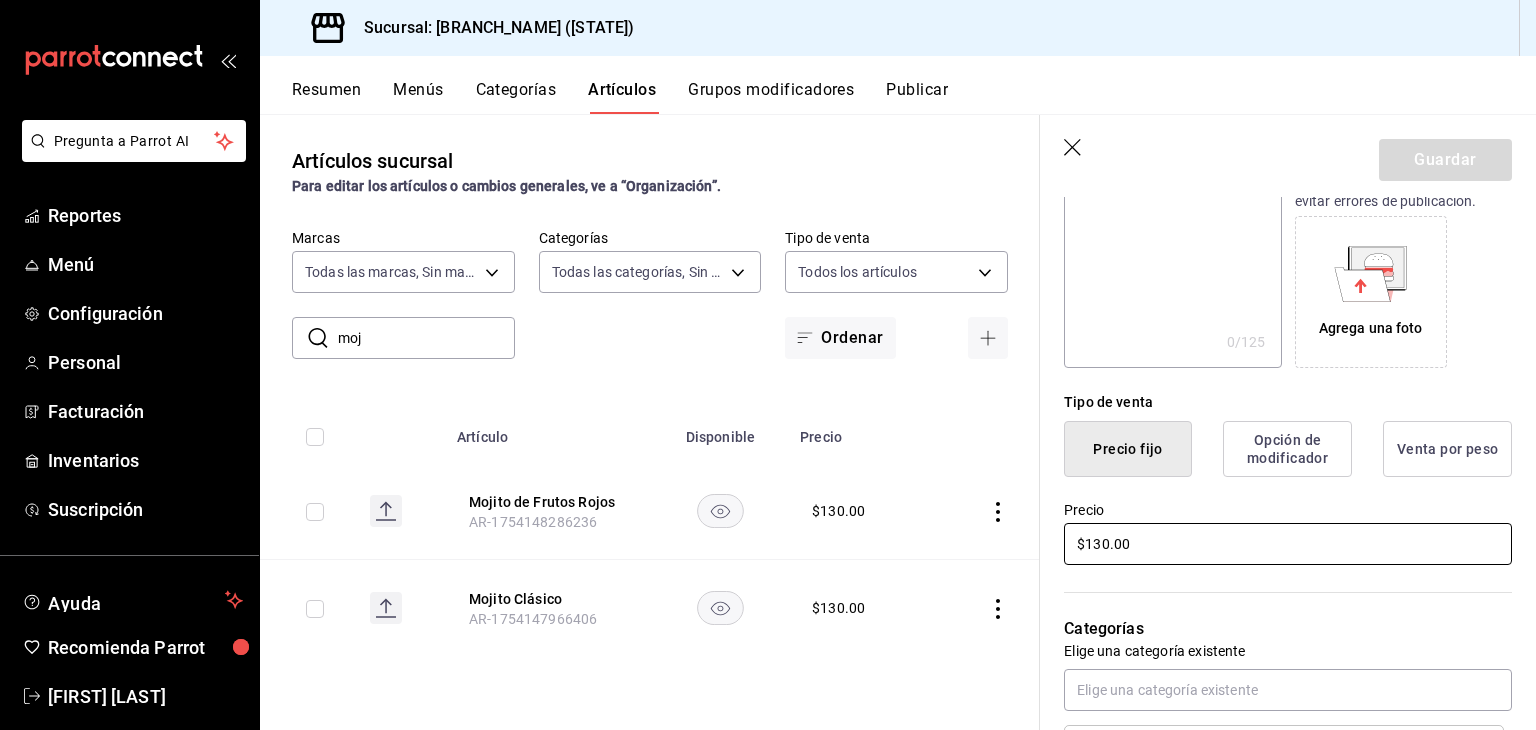 drag, startPoint x: 1124, startPoint y: 555, endPoint x: 860, endPoint y: 530, distance: 265.18106 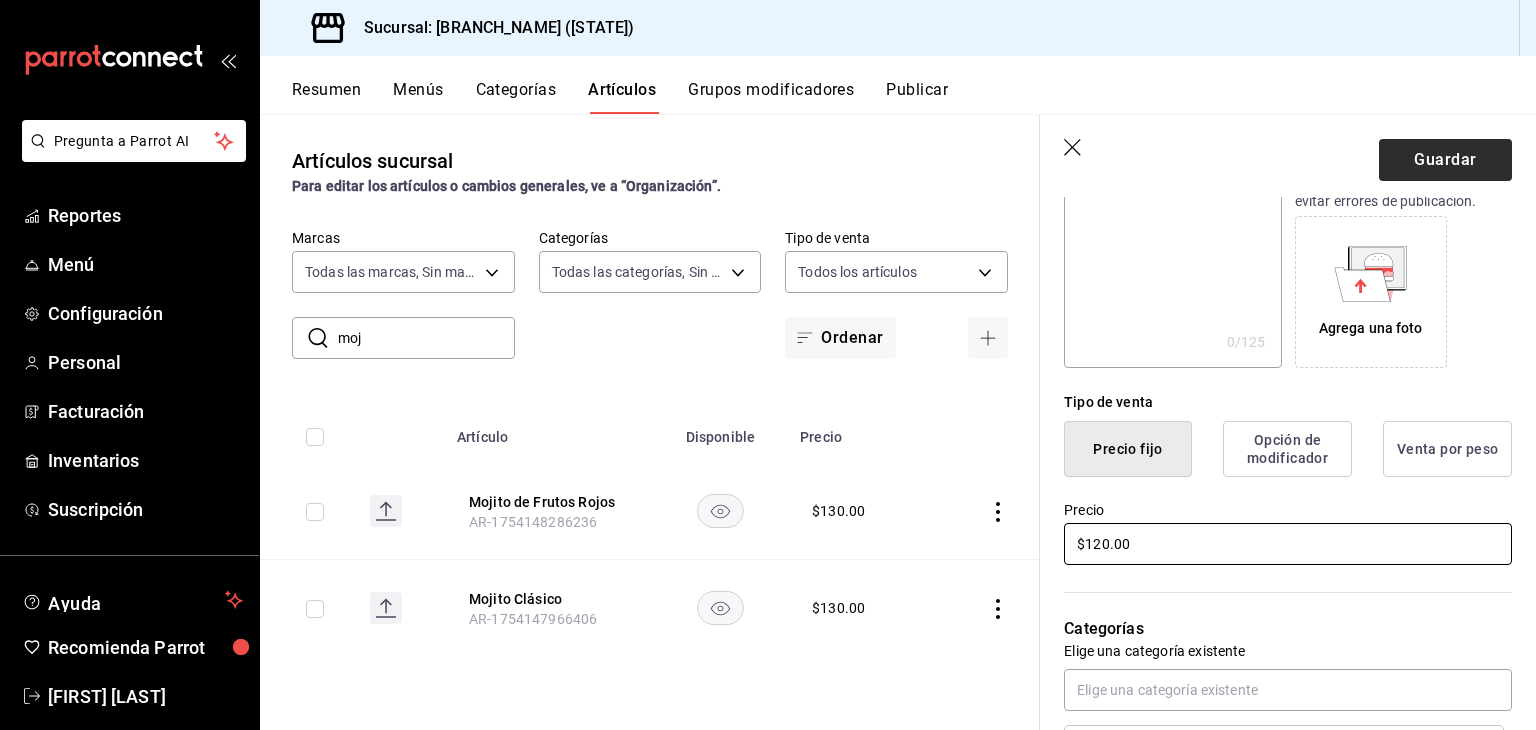 type on "$120.00" 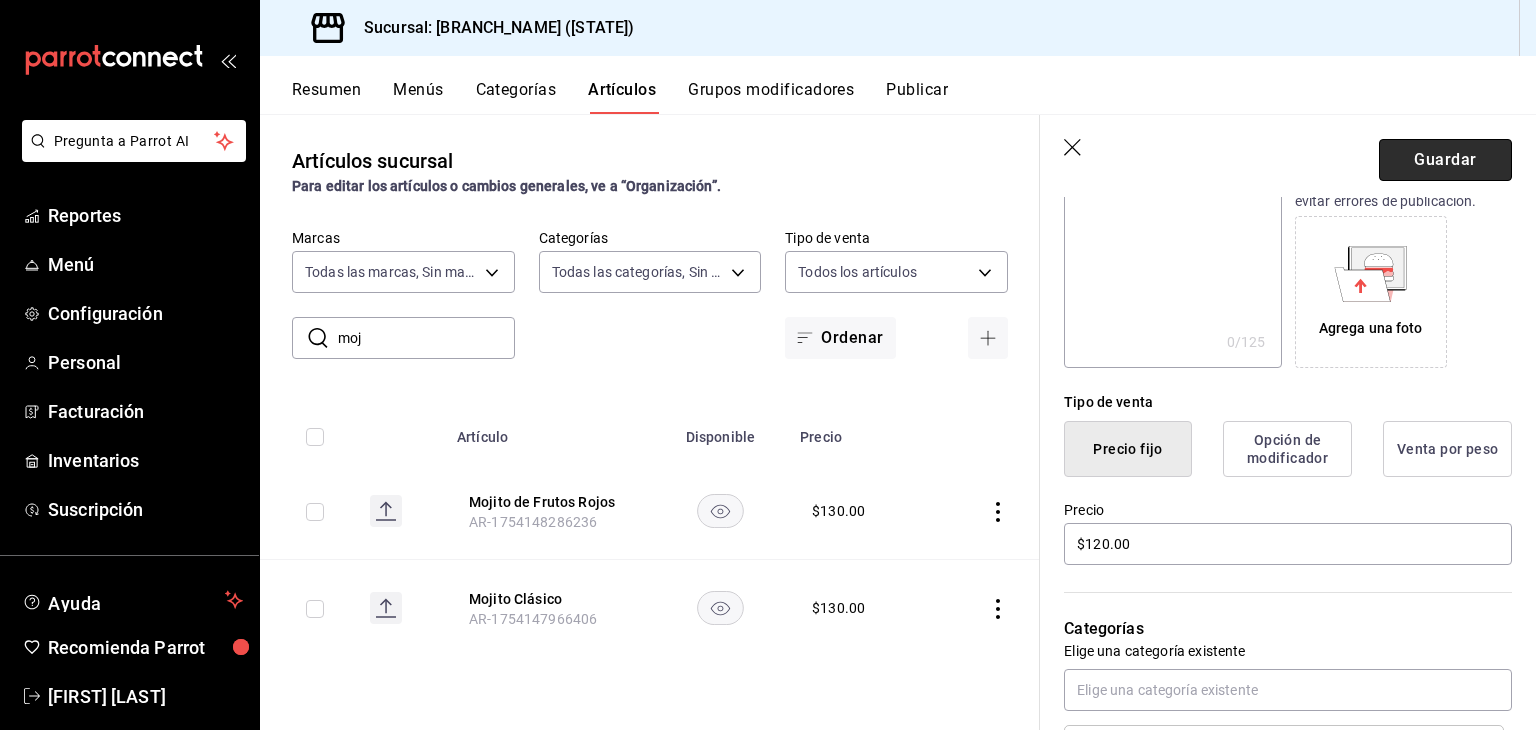 click on "Guardar" at bounding box center (1445, 160) 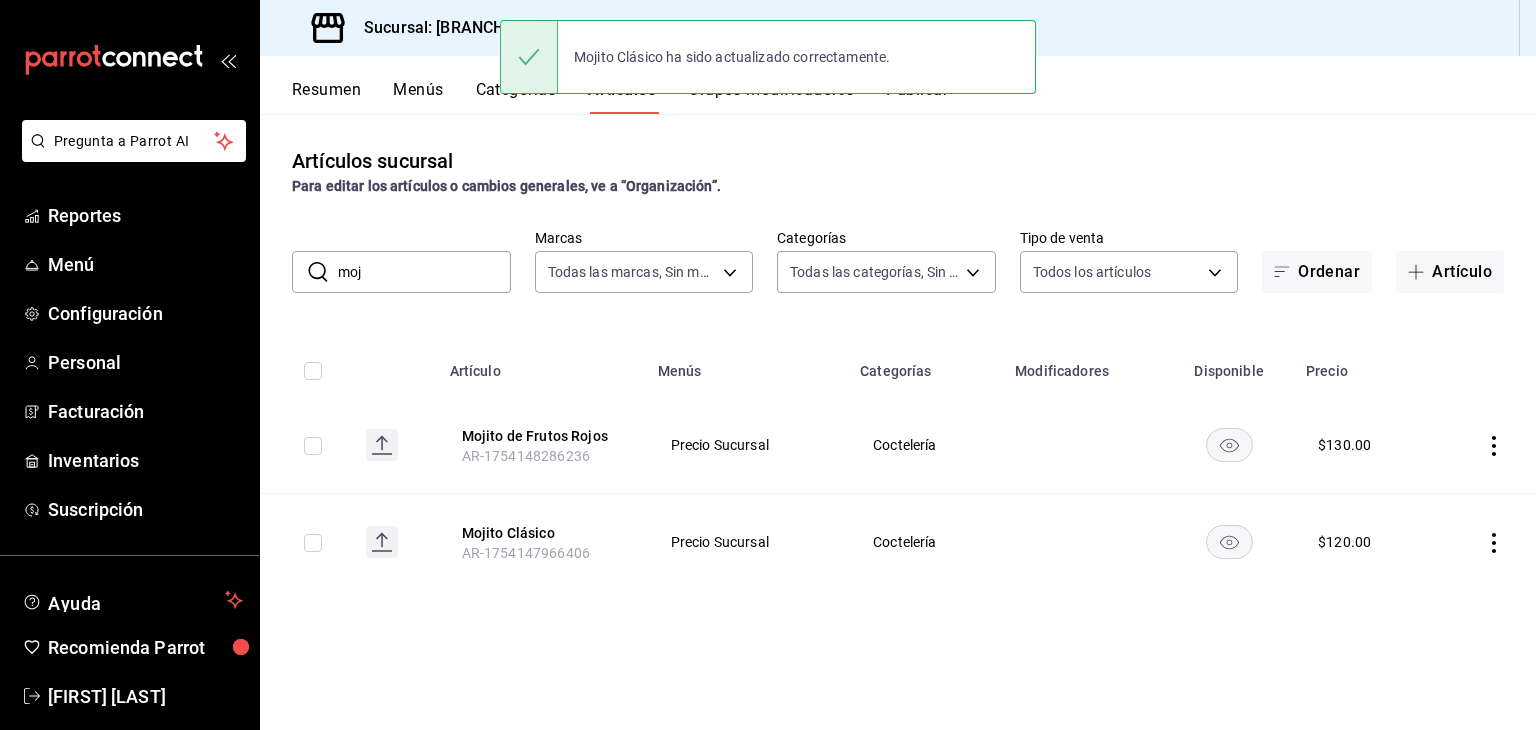 scroll, scrollTop: 0, scrollLeft: 0, axis: both 